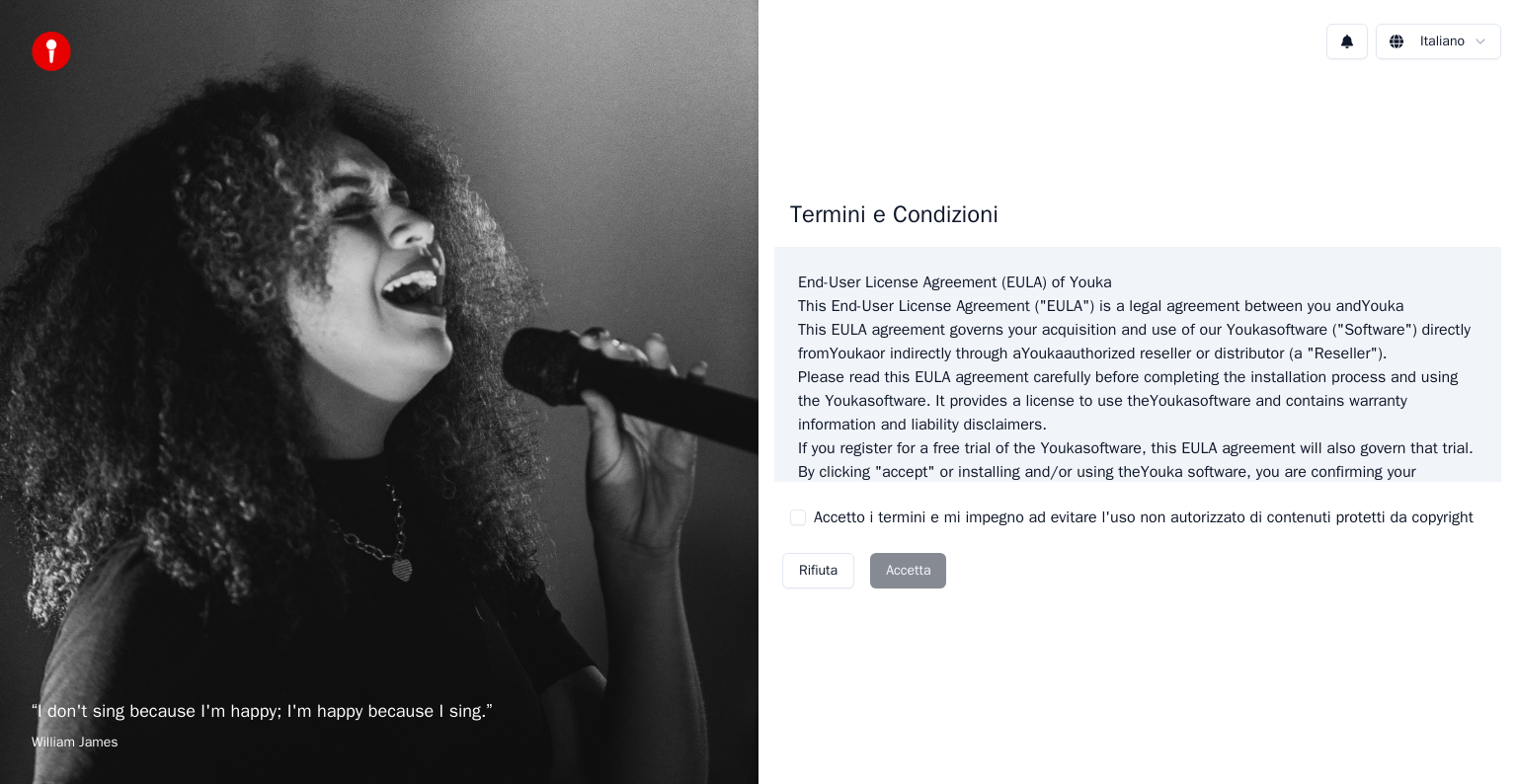 scroll, scrollTop: 0, scrollLeft: 0, axis: both 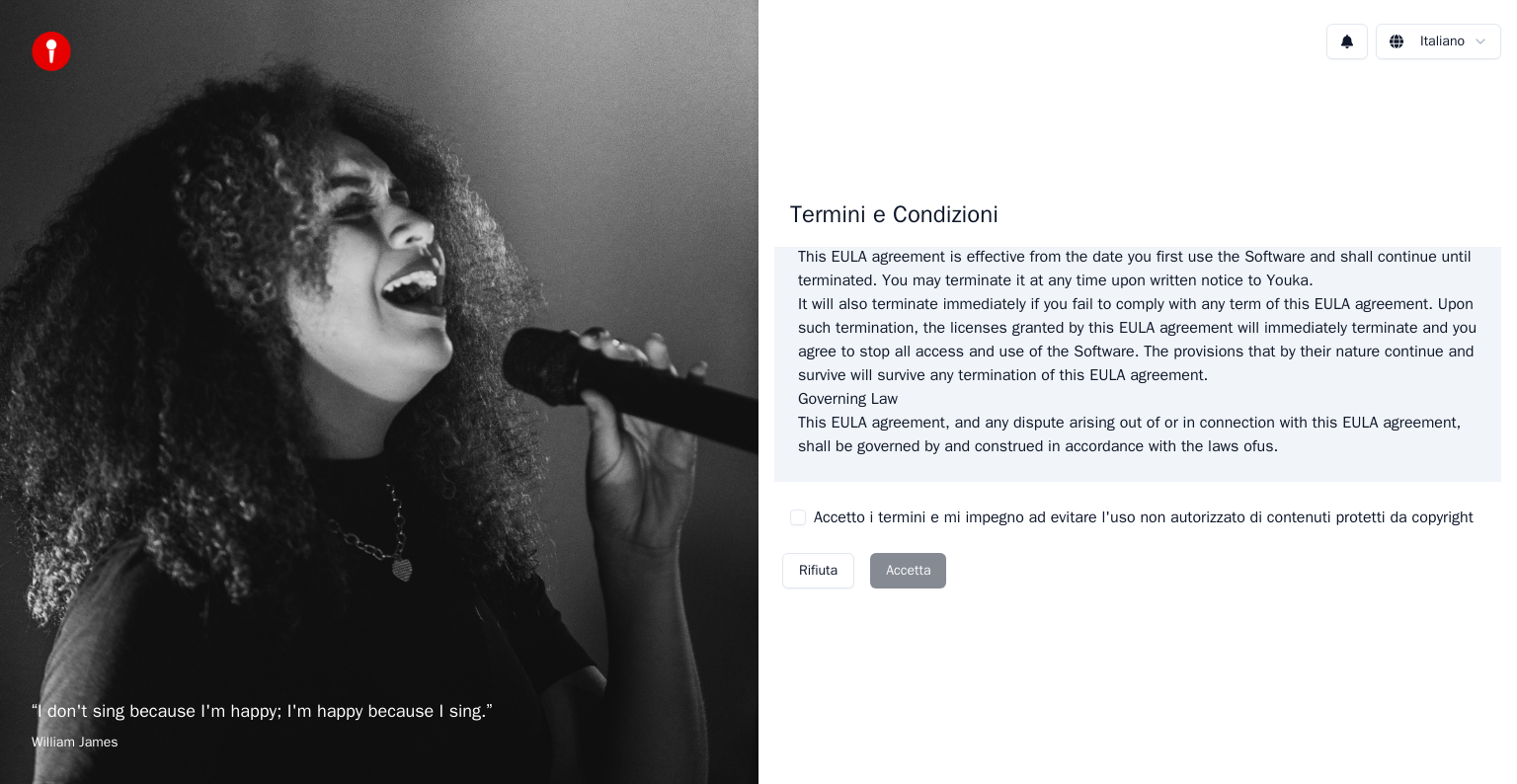 click on "Rifiuta Accetta" at bounding box center (864, 571) 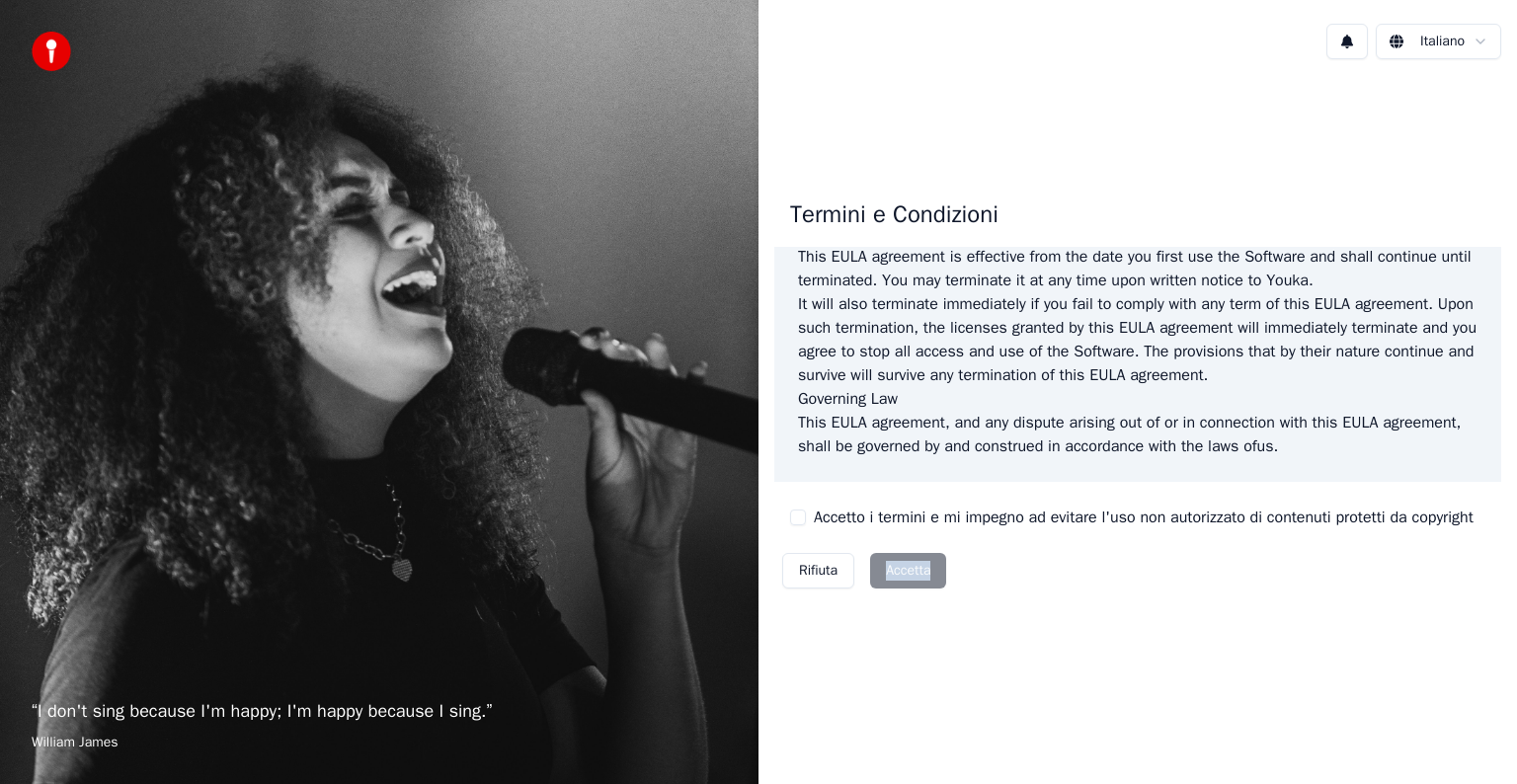 click on "Rifiuta Accetta" at bounding box center [864, 571] 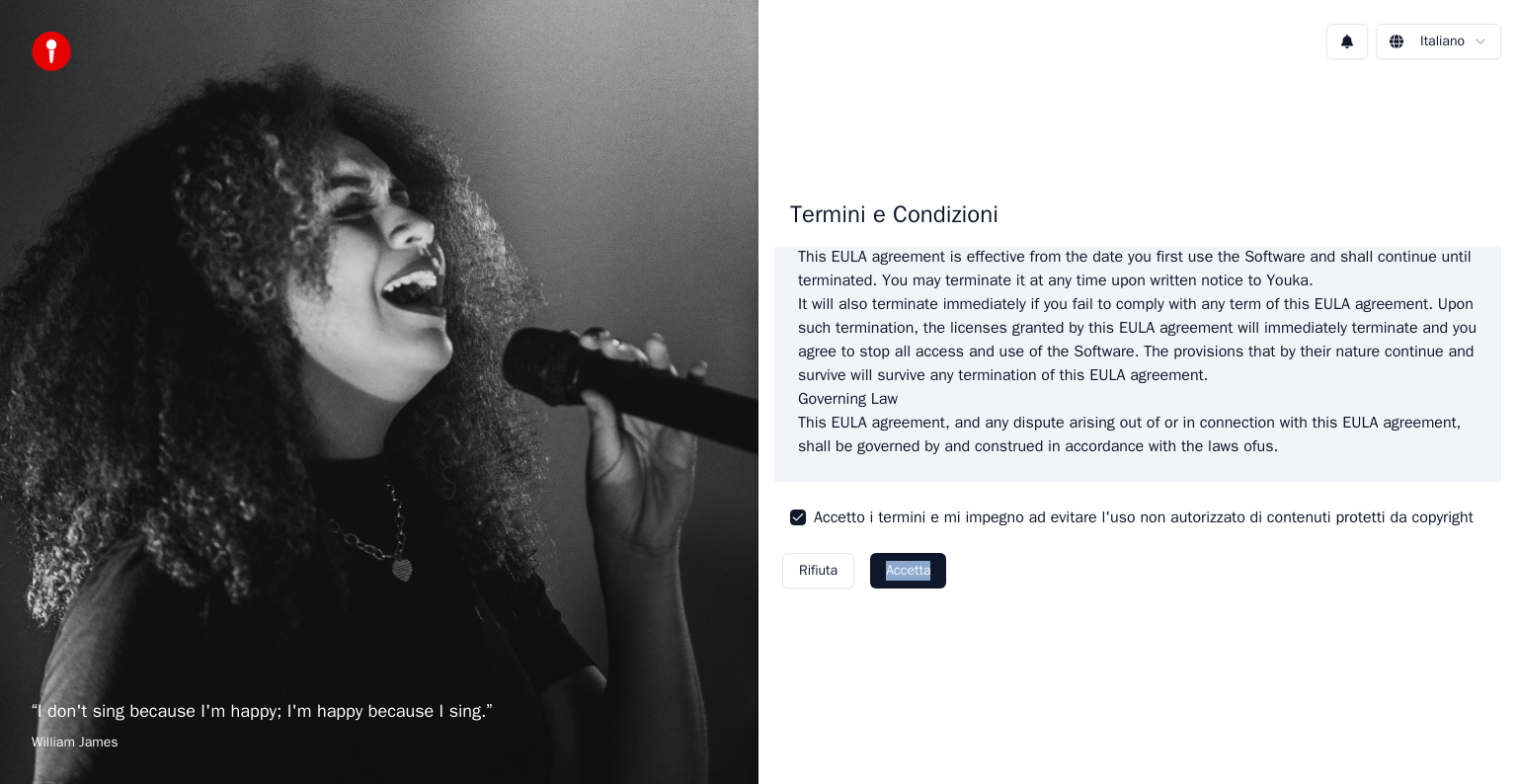 click on "Accetta" at bounding box center (908, 571) 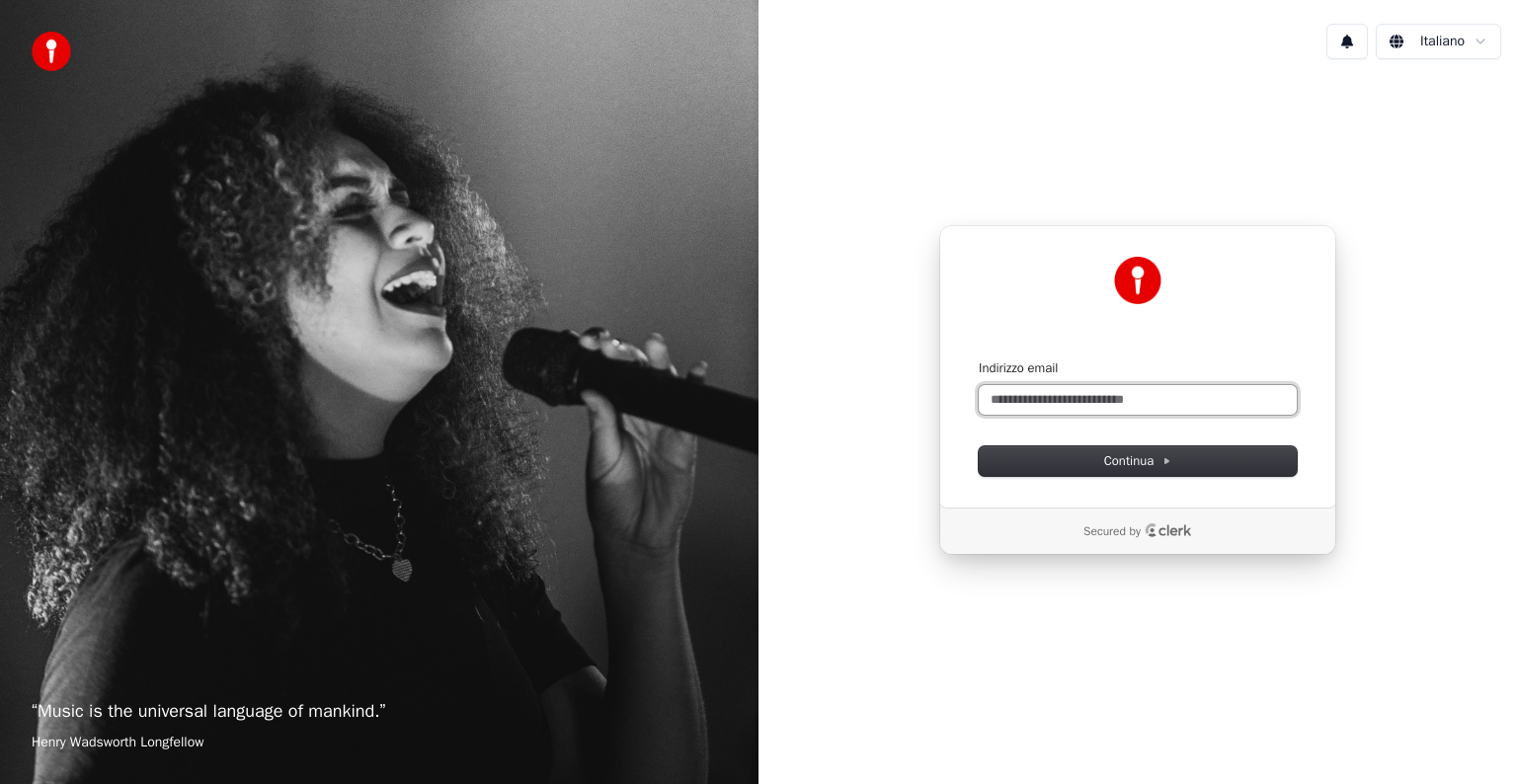 click on "Indirizzo email" at bounding box center [1138, 400] 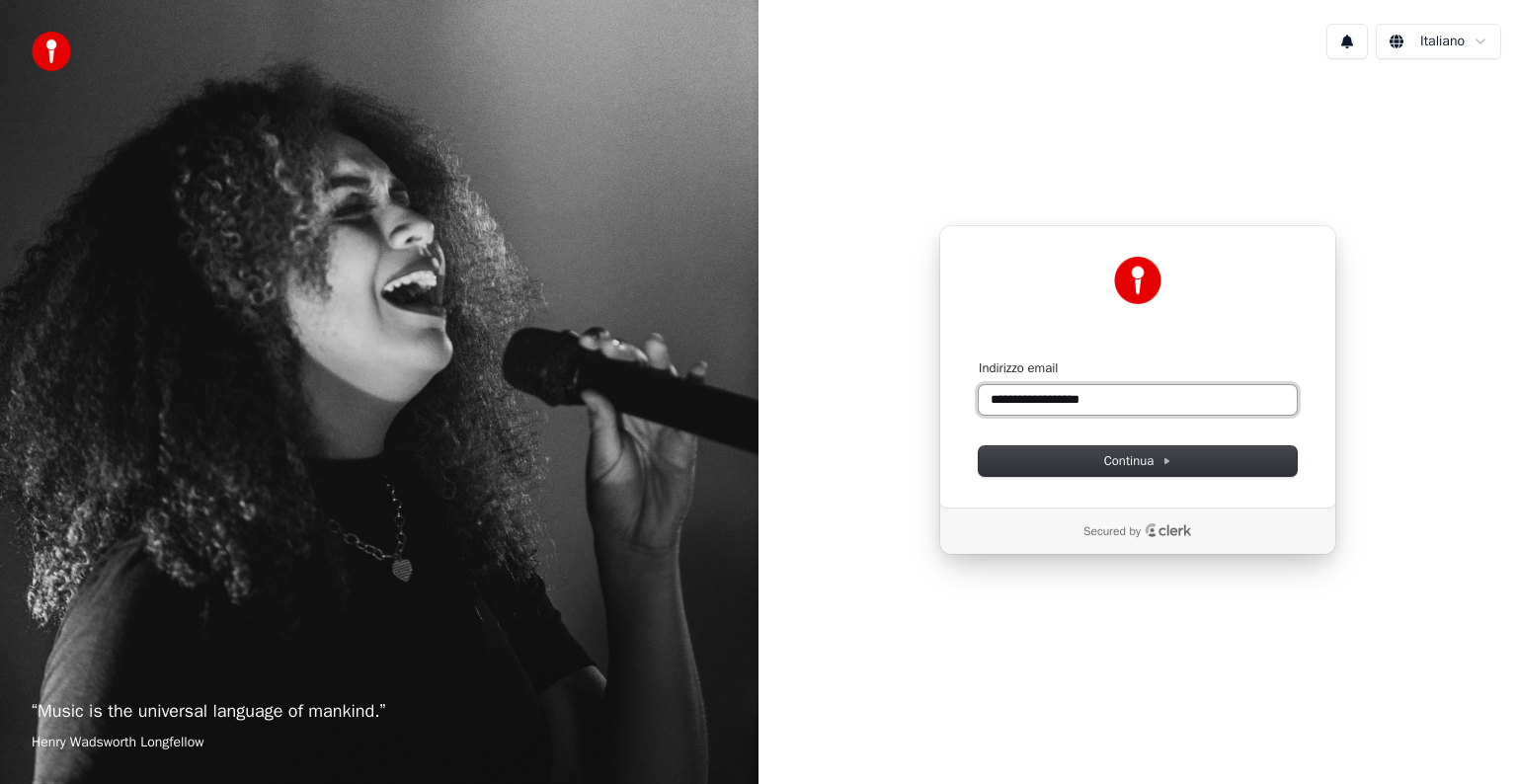 click on "**********" at bounding box center (1138, 400) 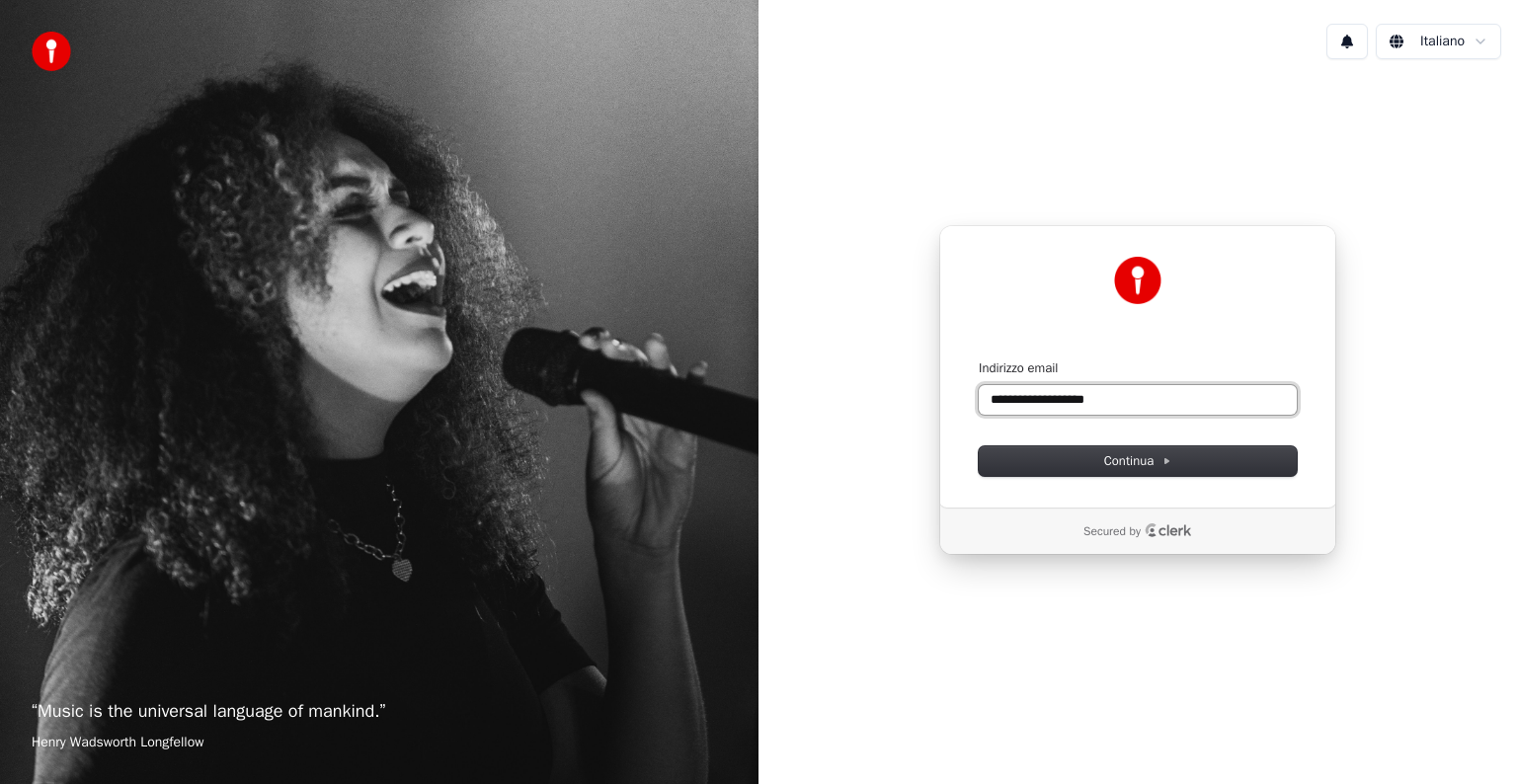 click on "**********" at bounding box center [1138, 400] 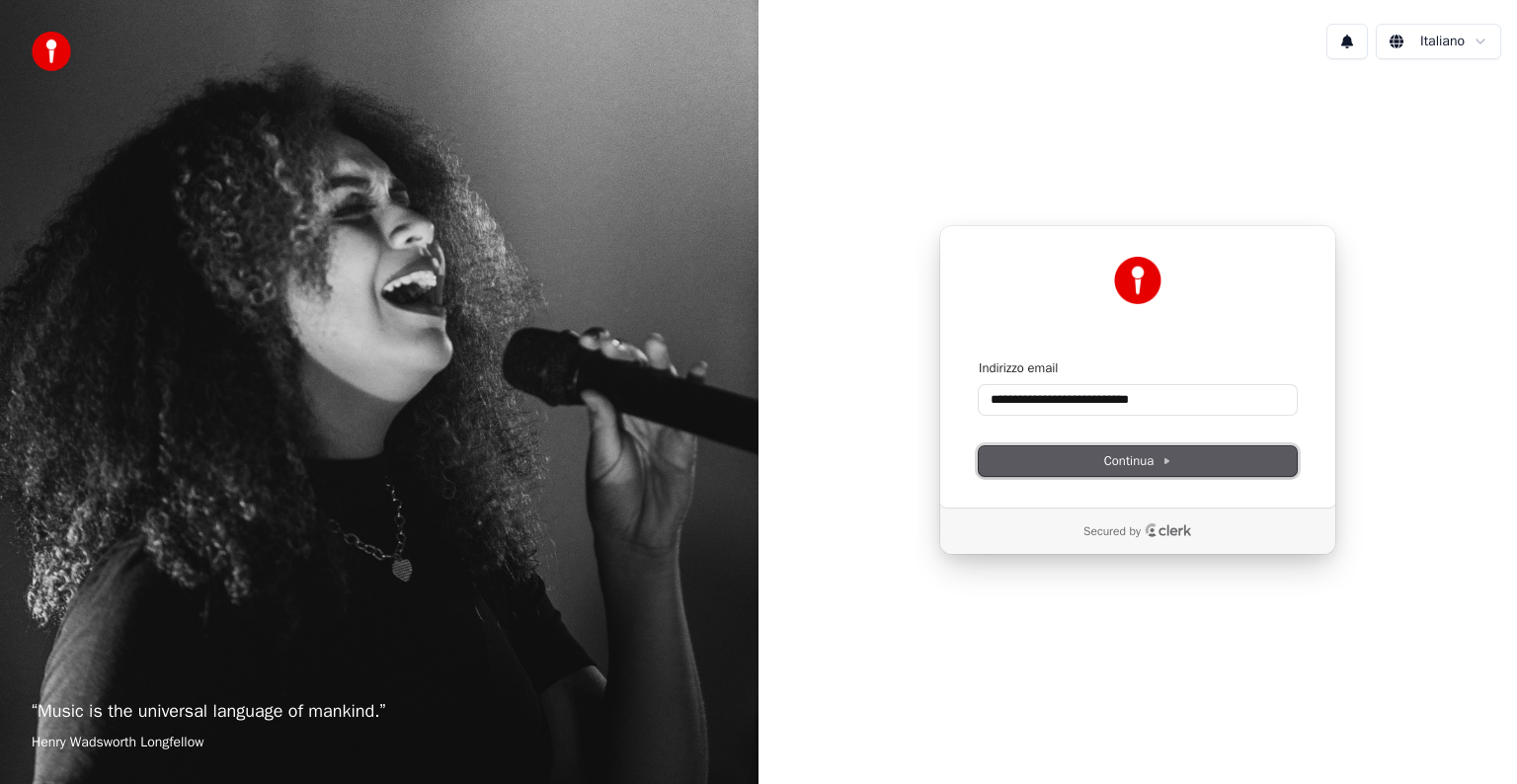click on "Continua" at bounding box center [1138, 461] 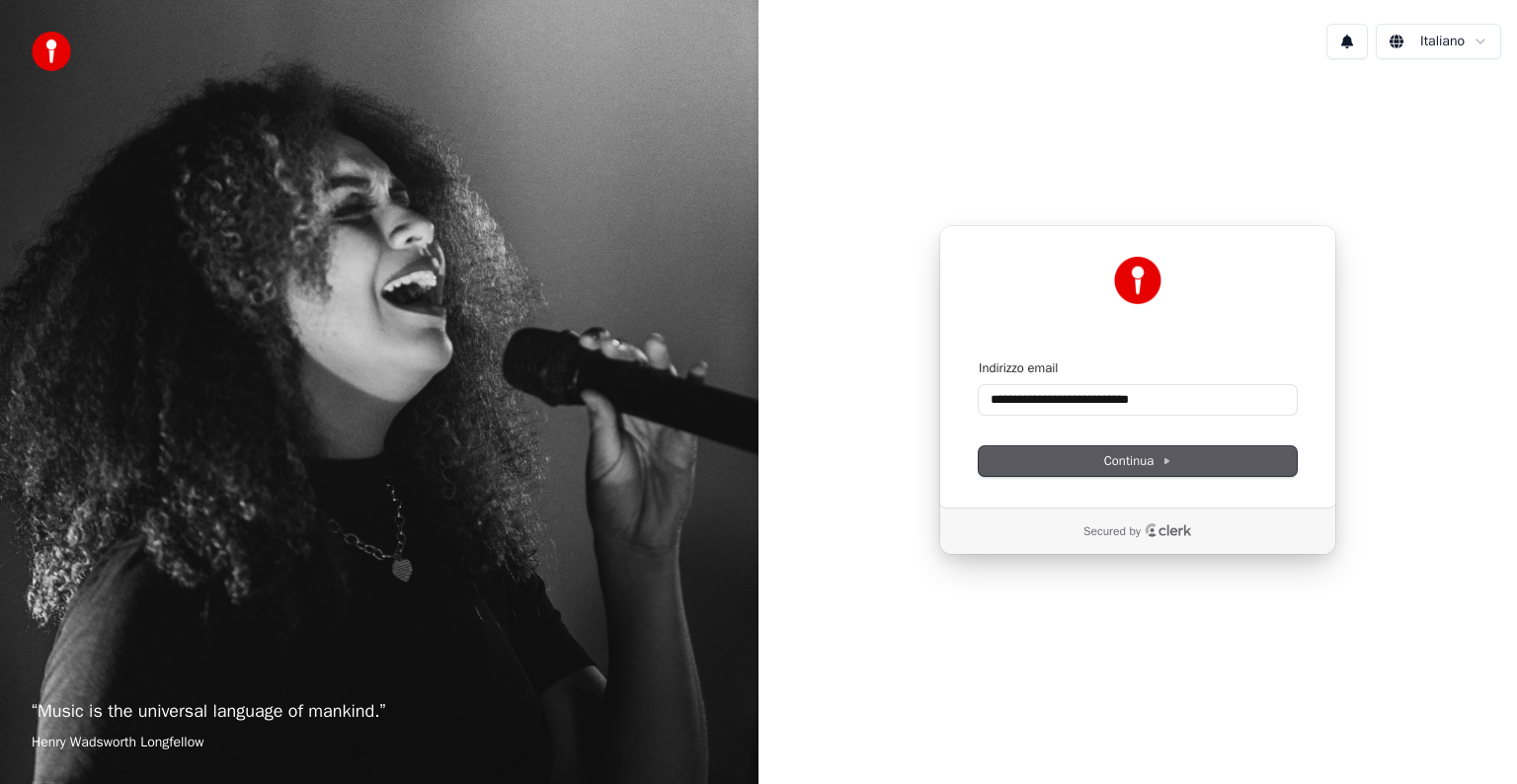 type on "**********" 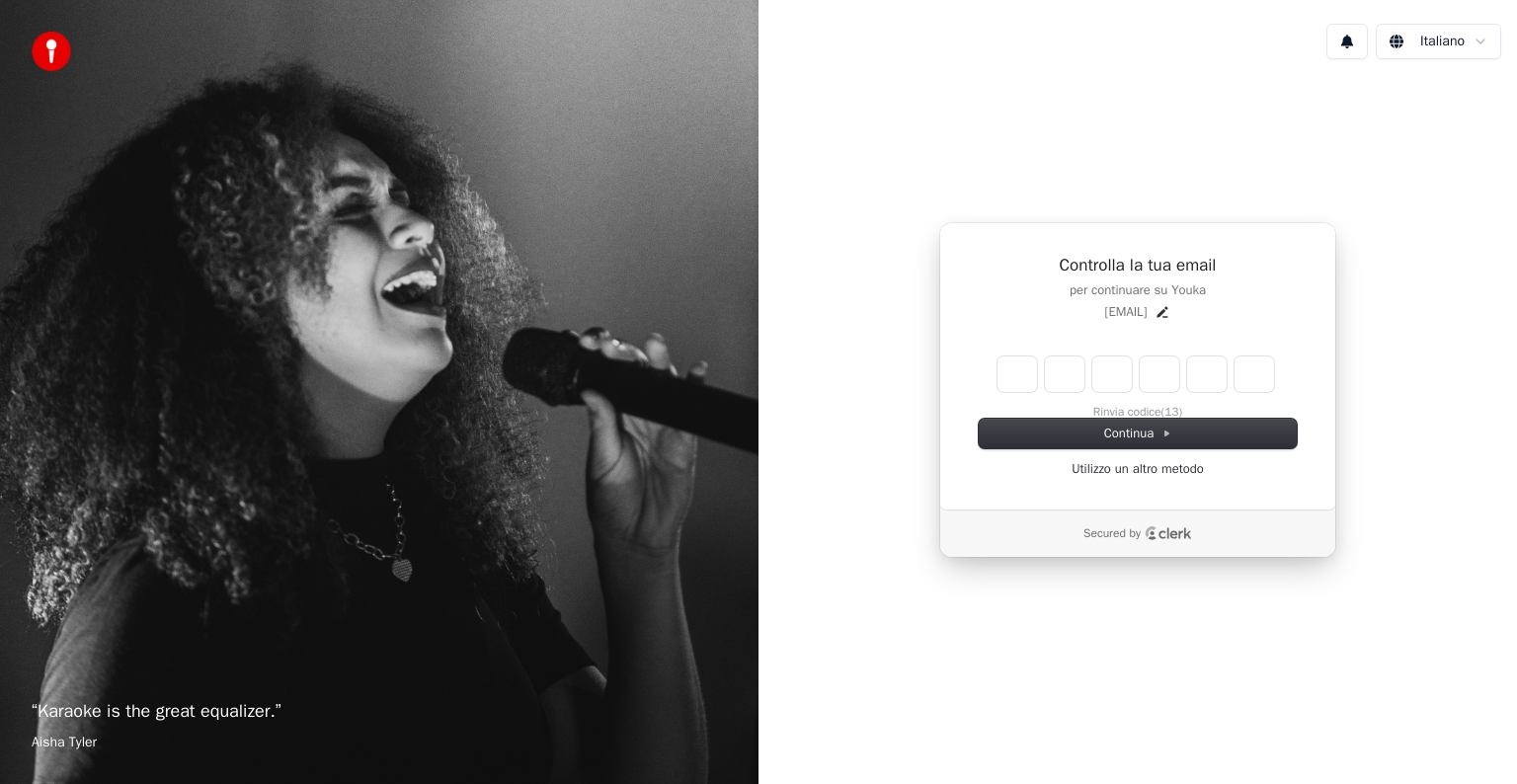type on "*" 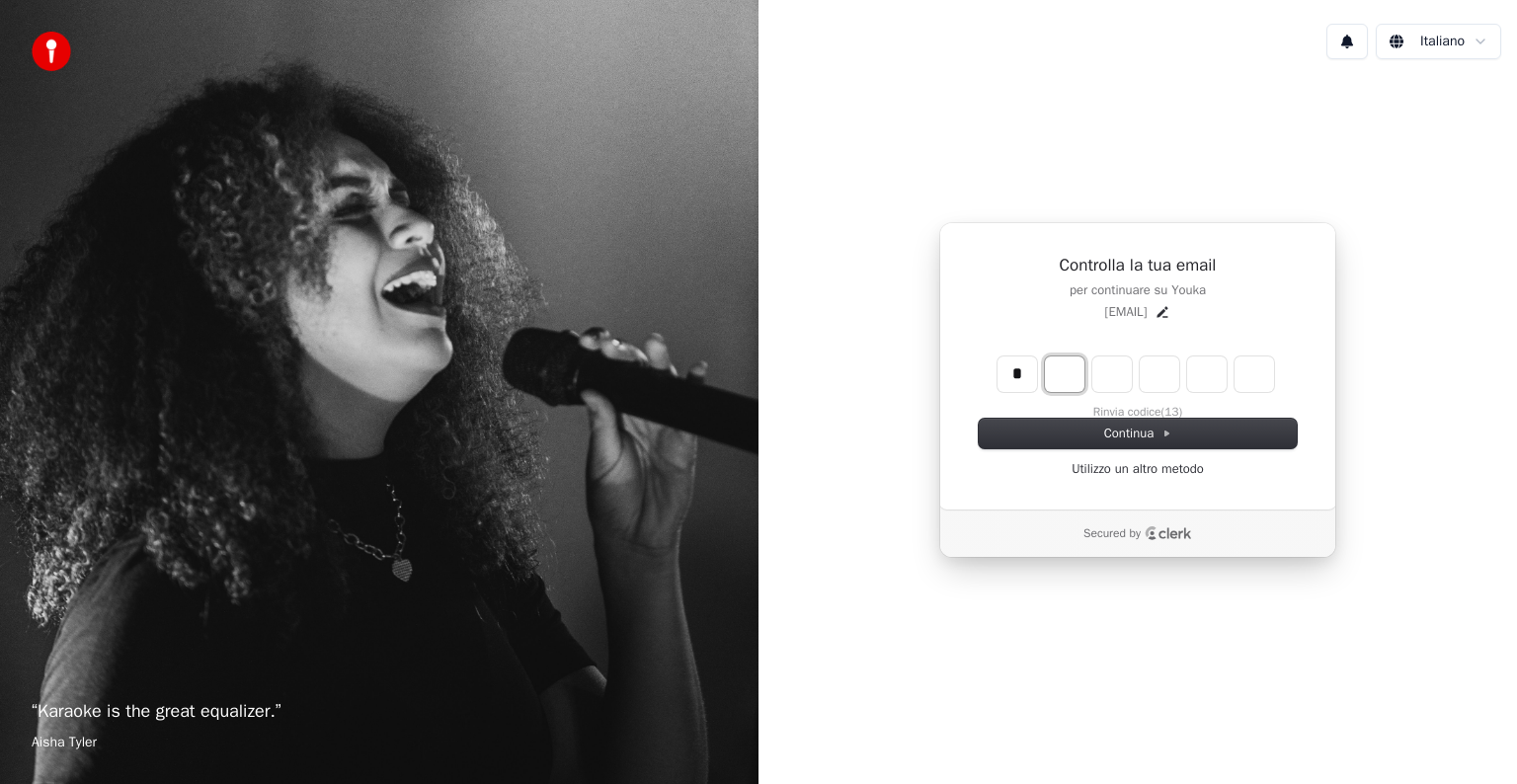 type on "*" 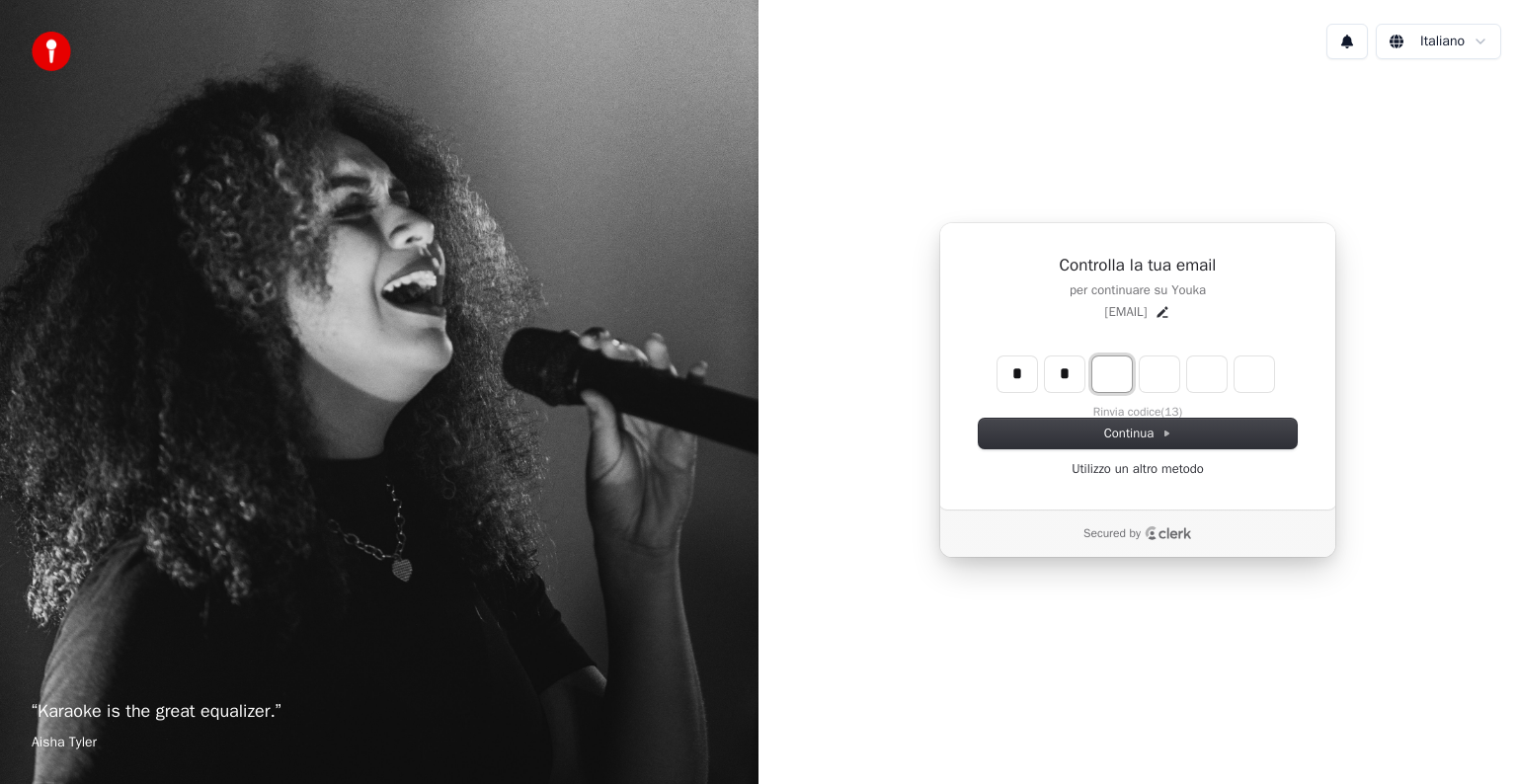 type on "**" 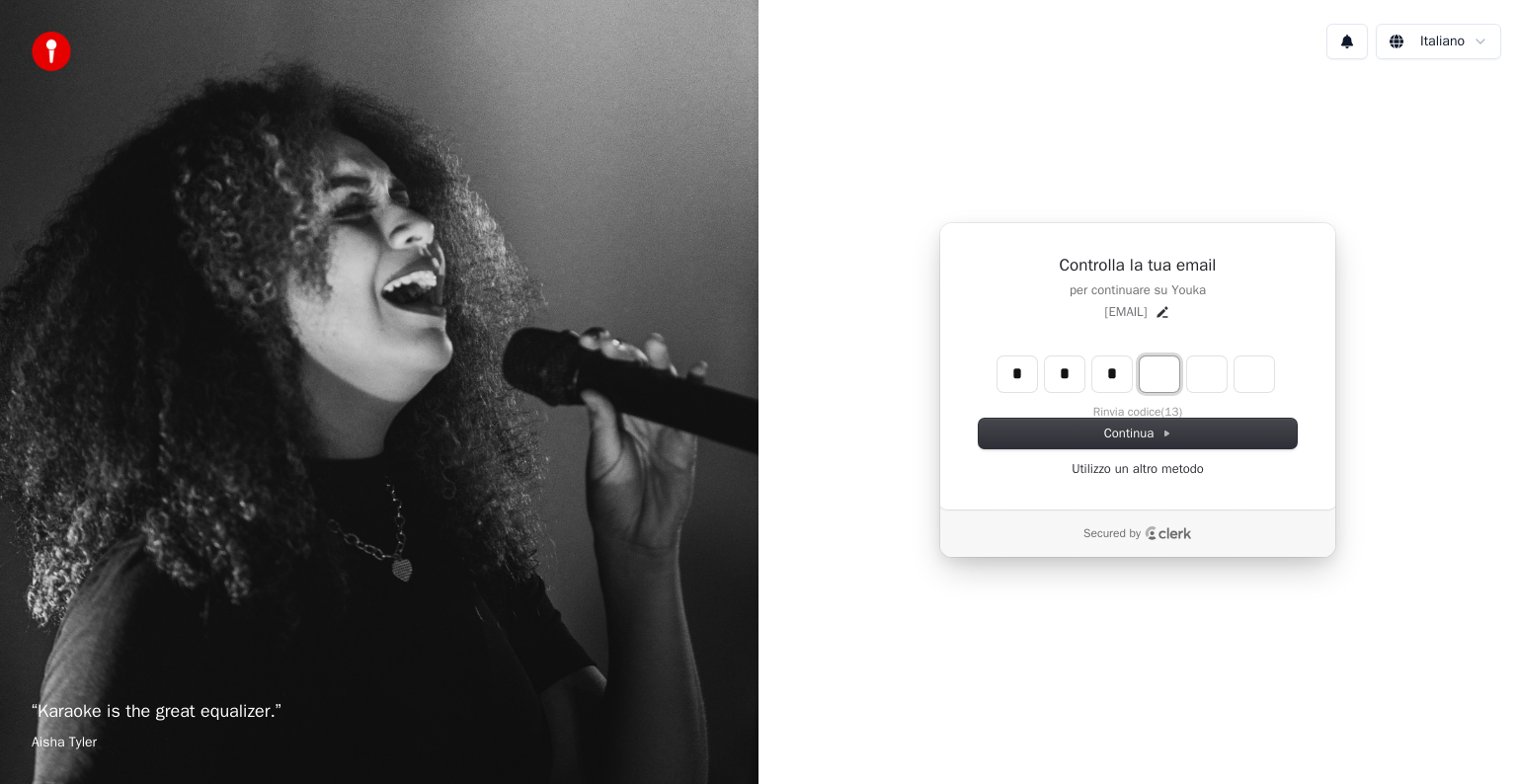 type on "***" 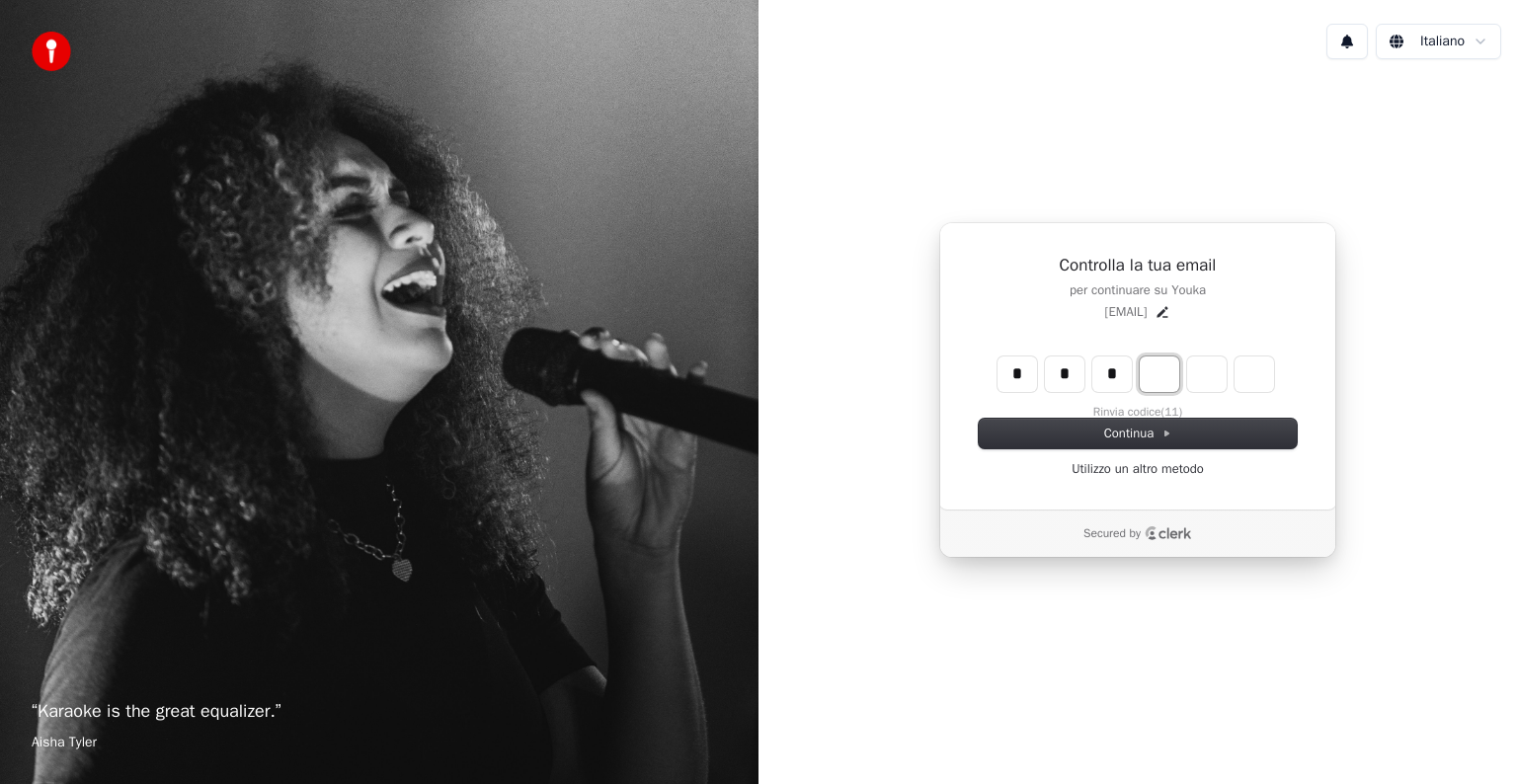type on "*" 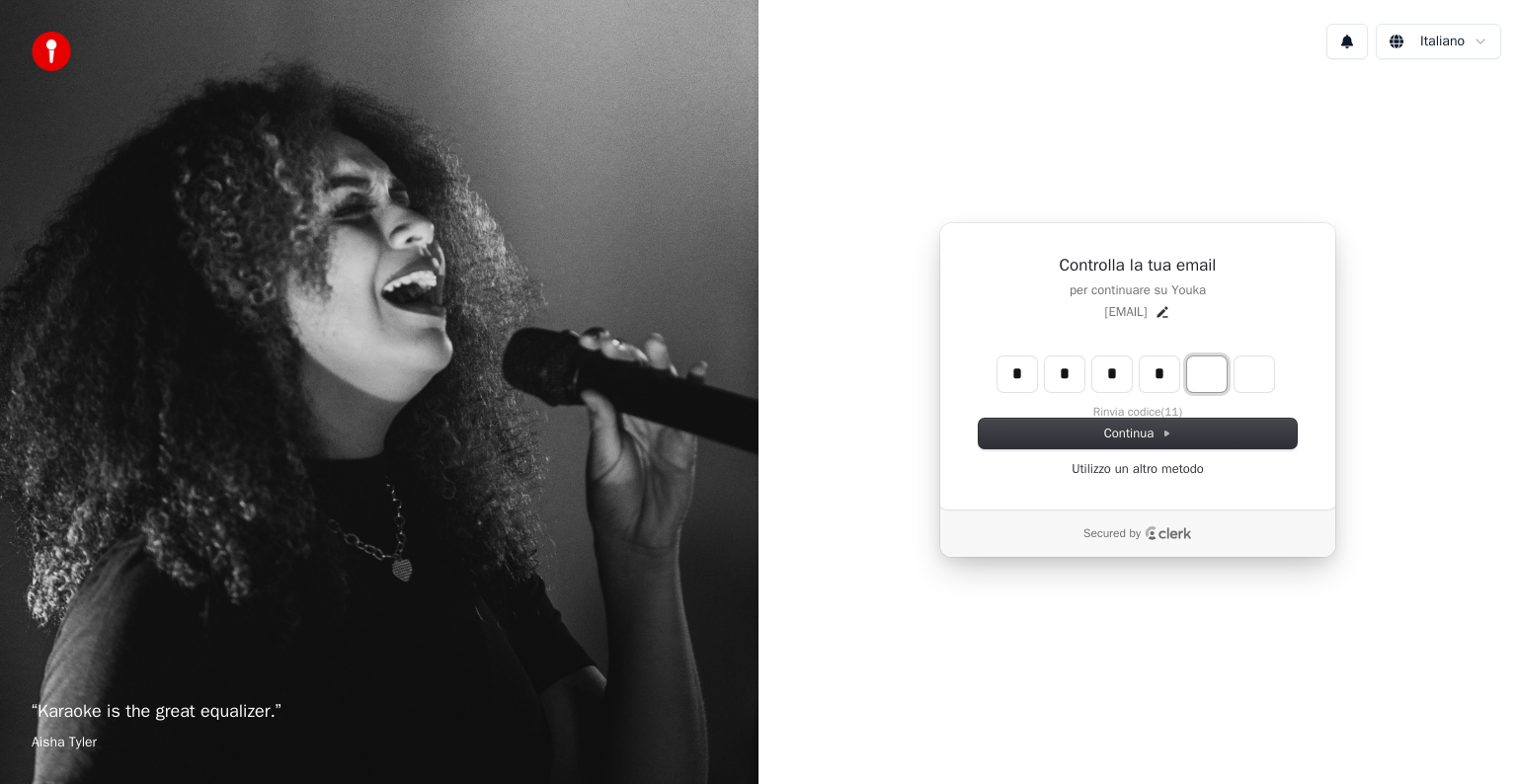 type on "****" 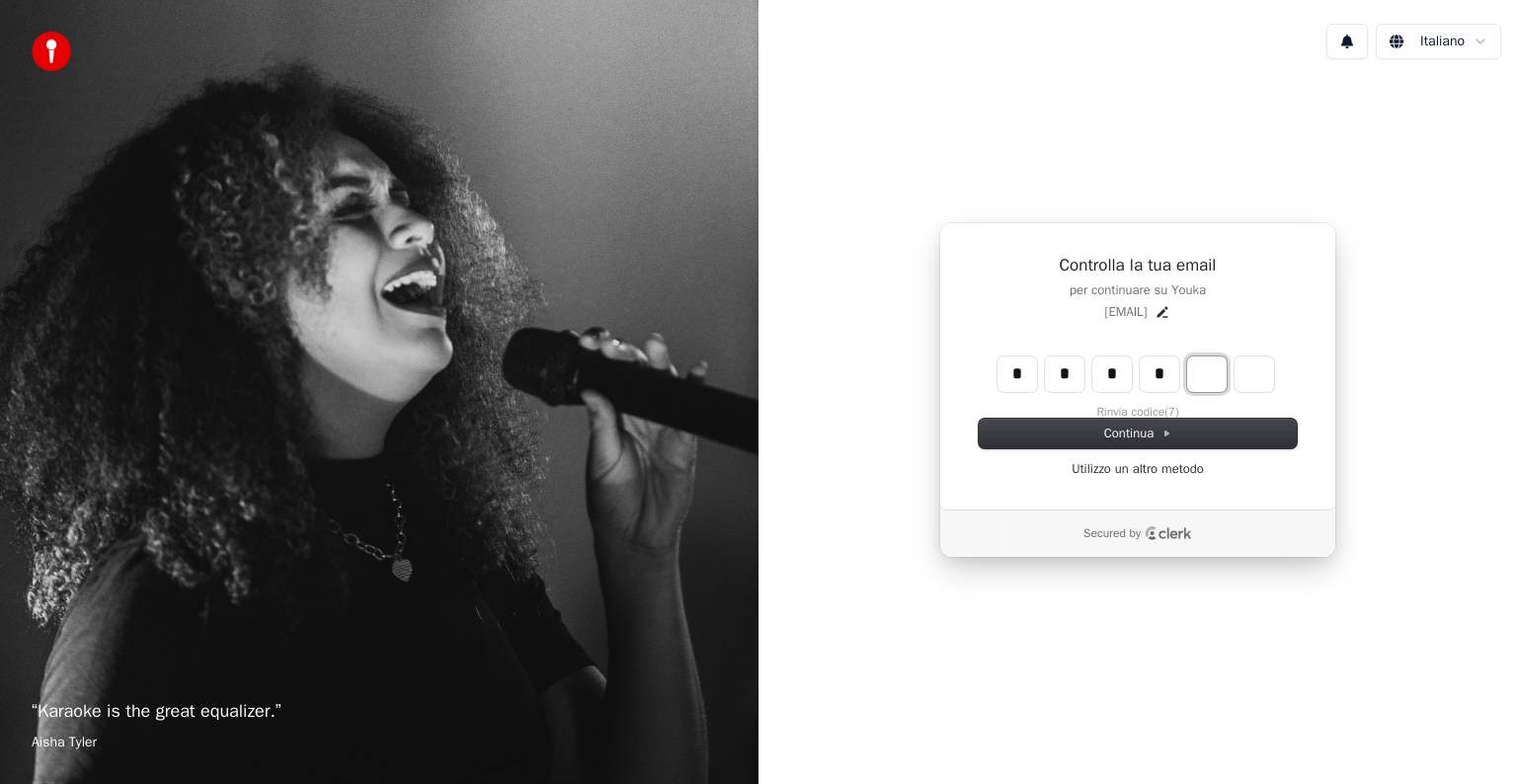 type on "*" 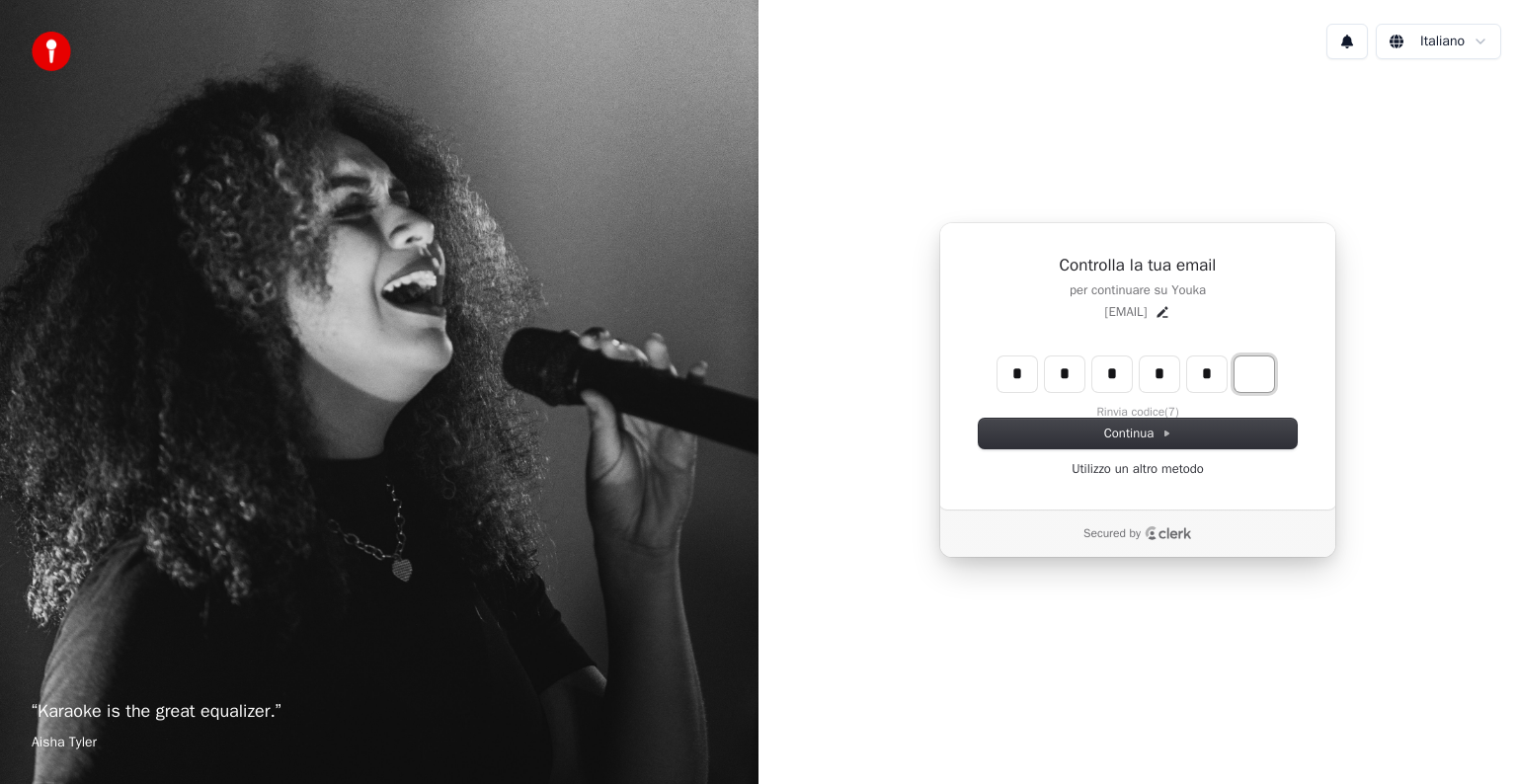 type on "*****" 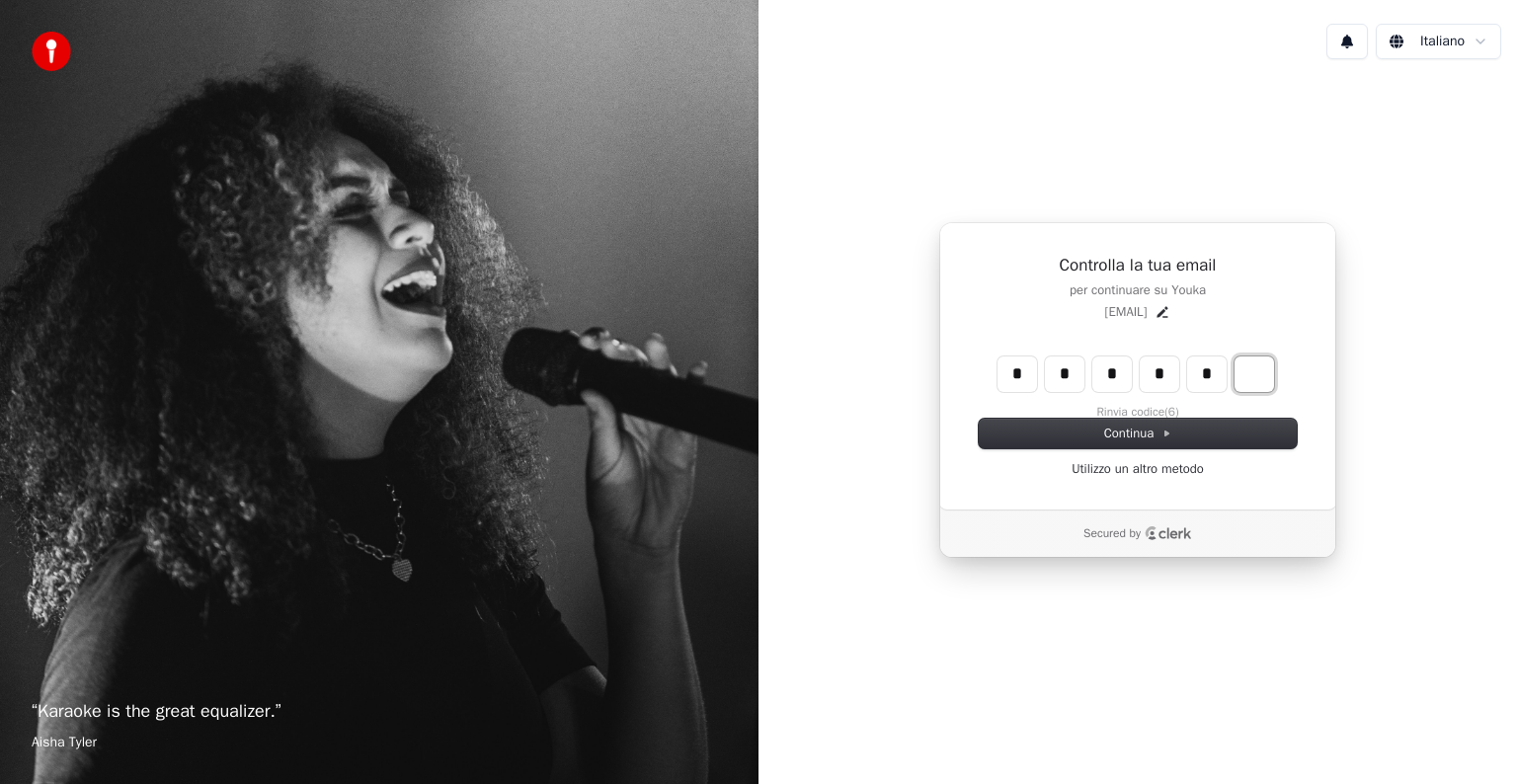 type on "*" 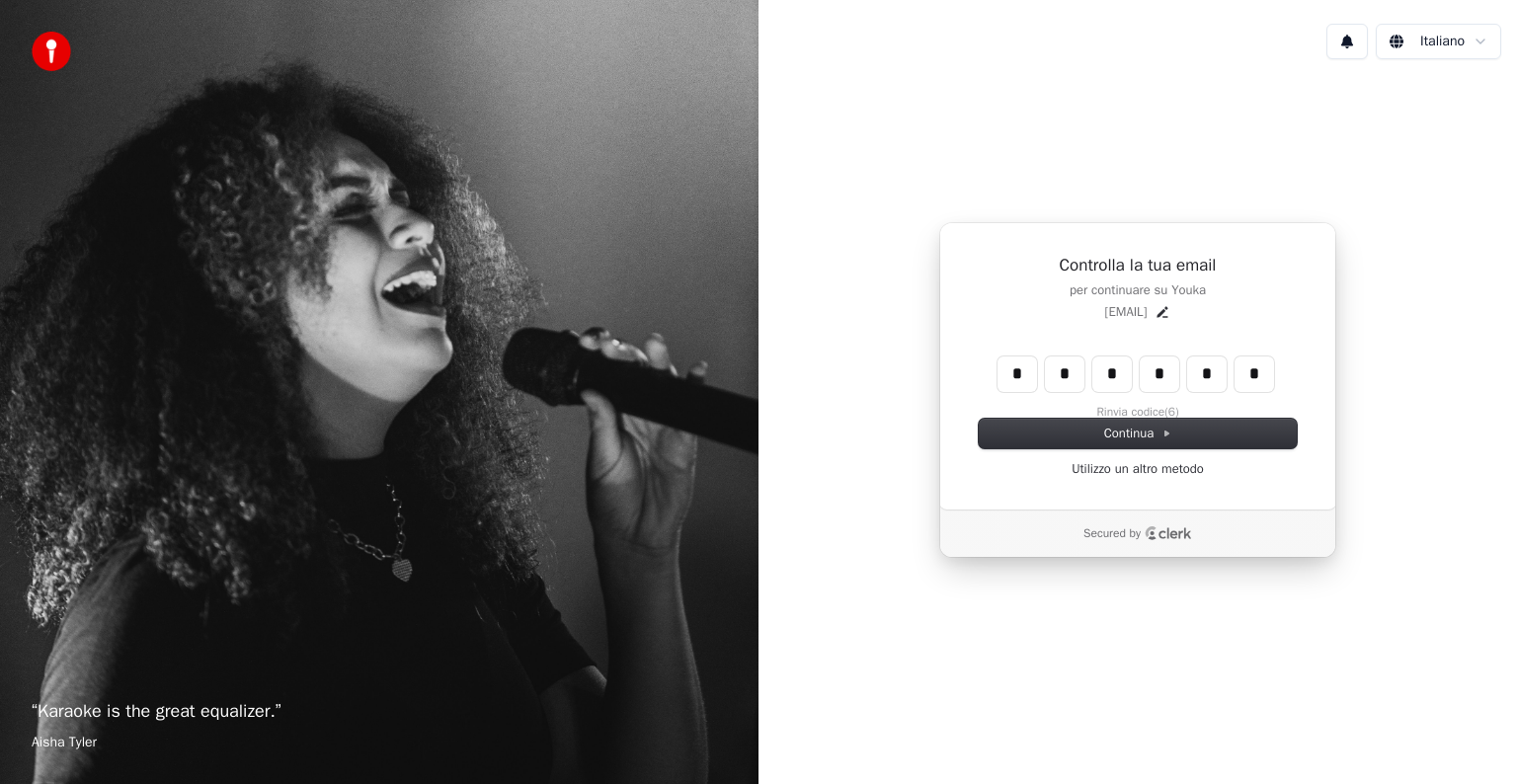 type on "******" 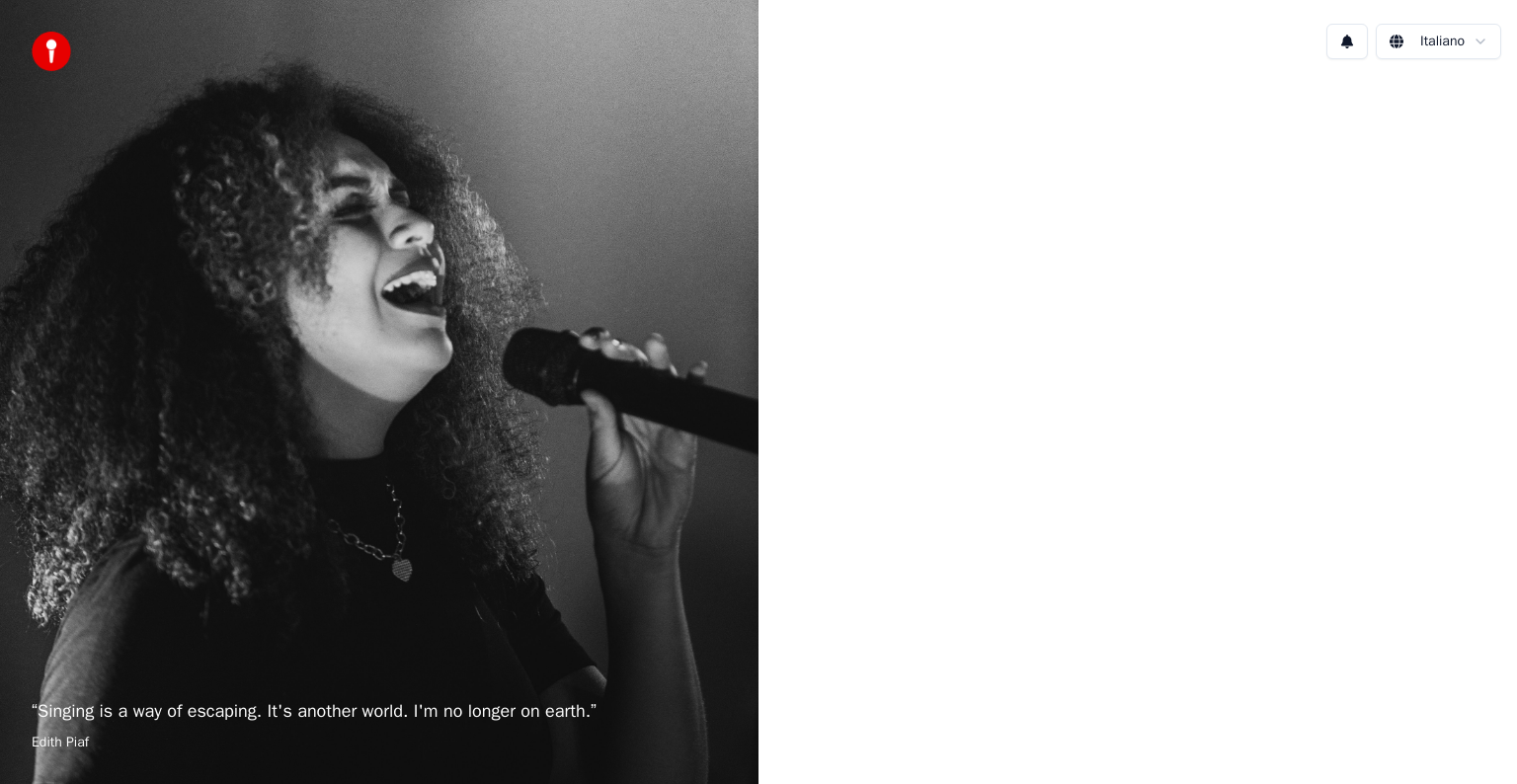 scroll, scrollTop: 0, scrollLeft: 0, axis: both 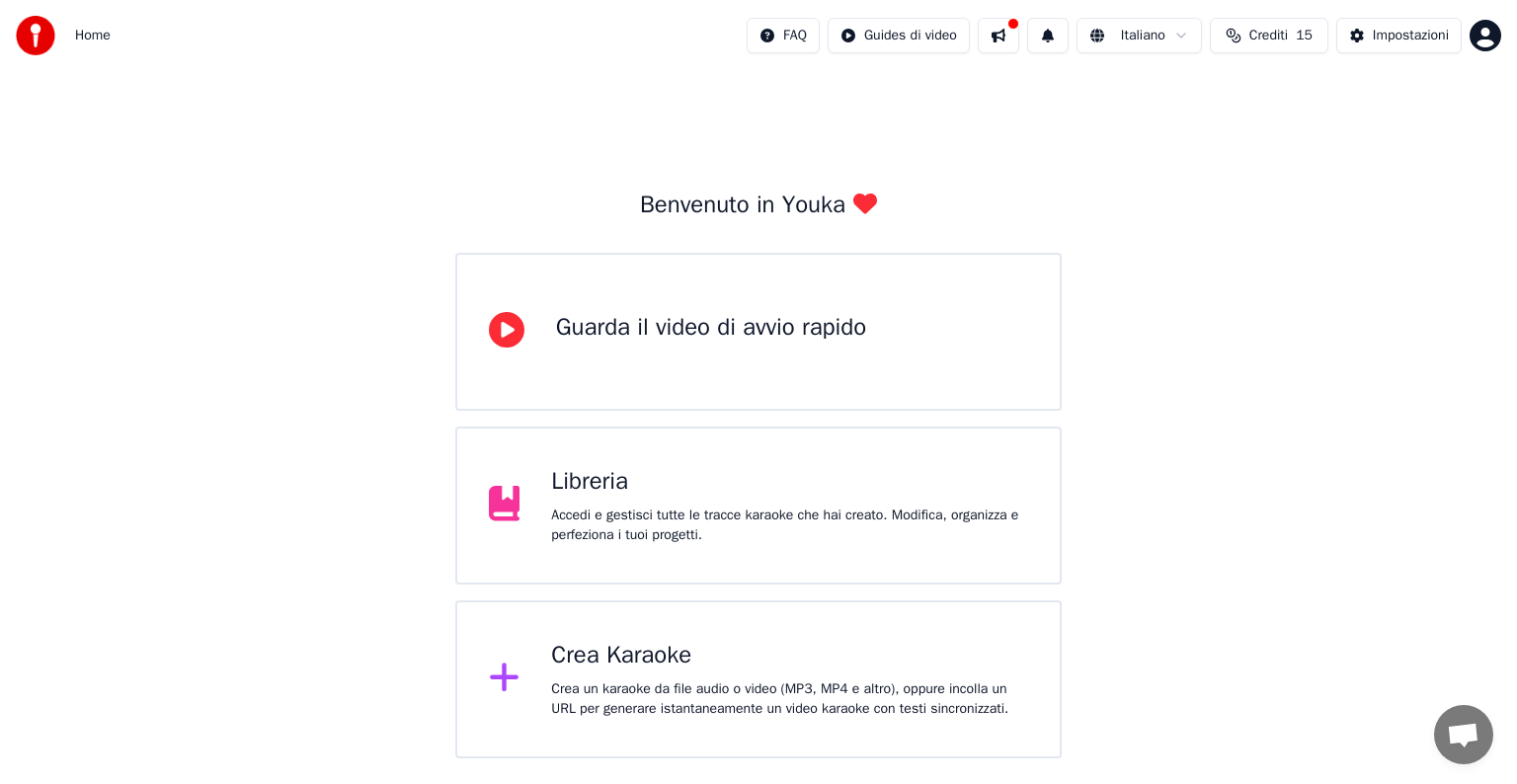 click on "Accedi e gestisci tutte le tracce karaoke che hai creato. Modifica, organizza e perfeziona i tuoi progetti." at bounding box center [789, 525] 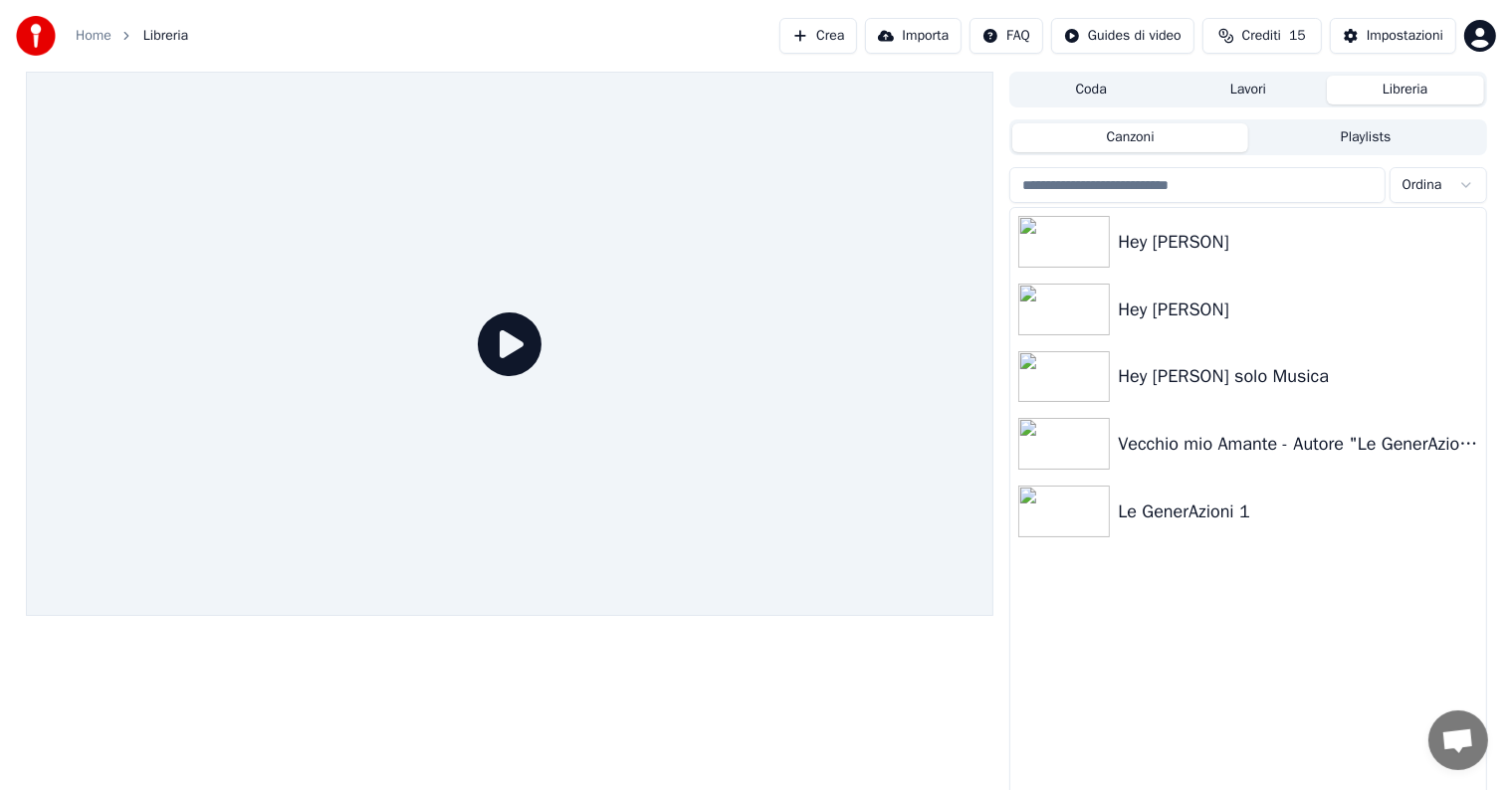 click on "Home" at bounding box center (94, 36) 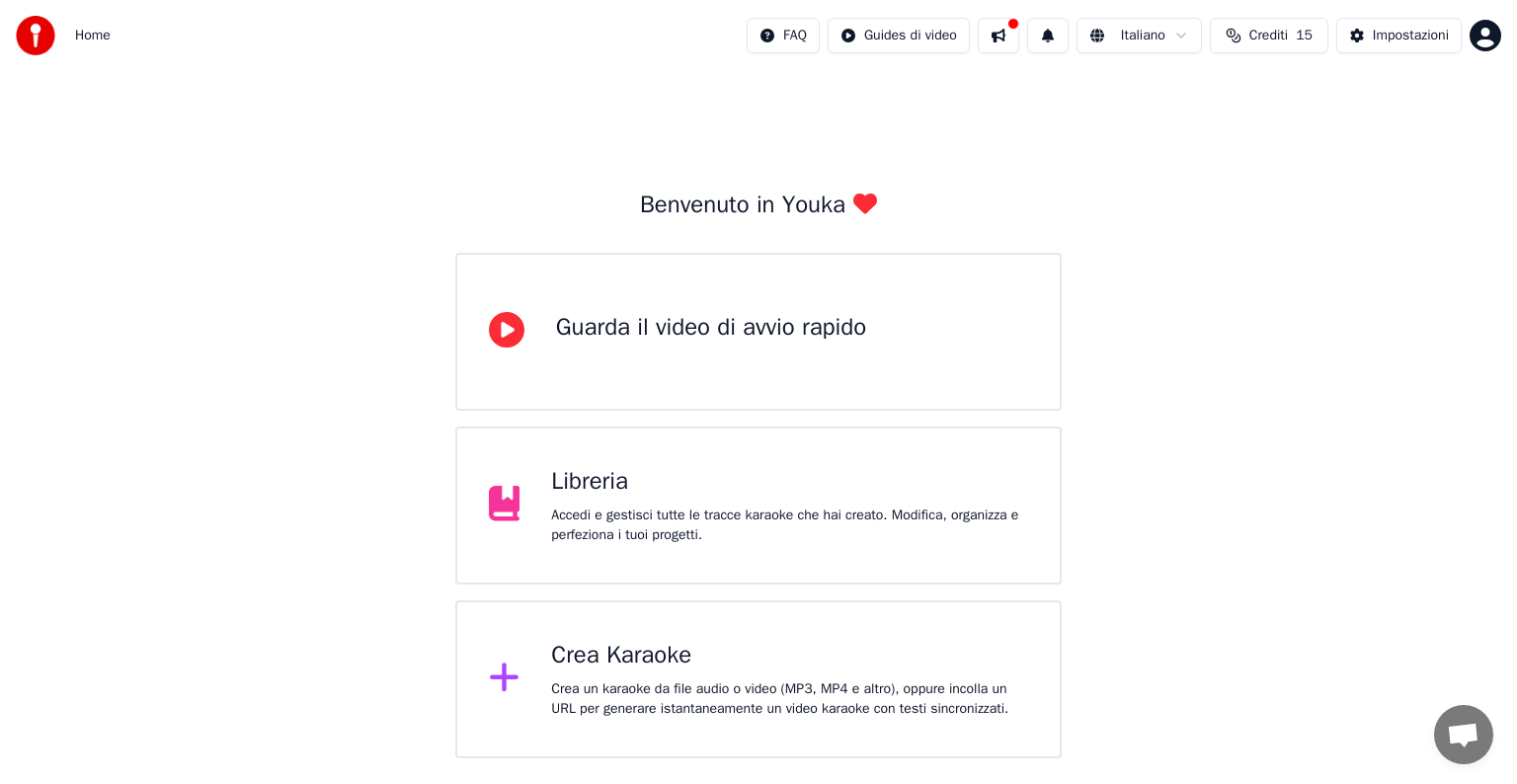 click on "Guarda il video di avvio rapido" at bounding box center [711, 328] 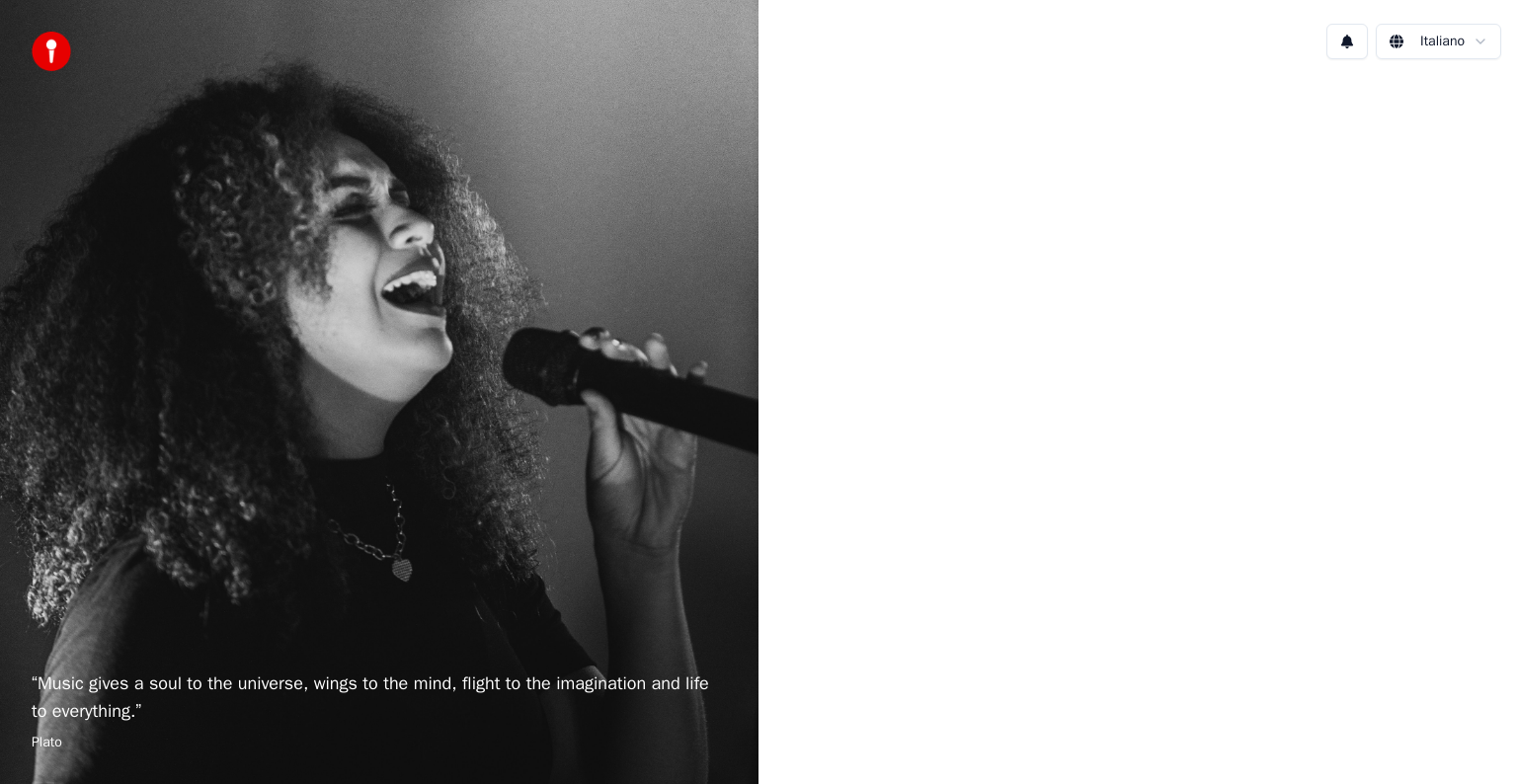 scroll, scrollTop: 0, scrollLeft: 0, axis: both 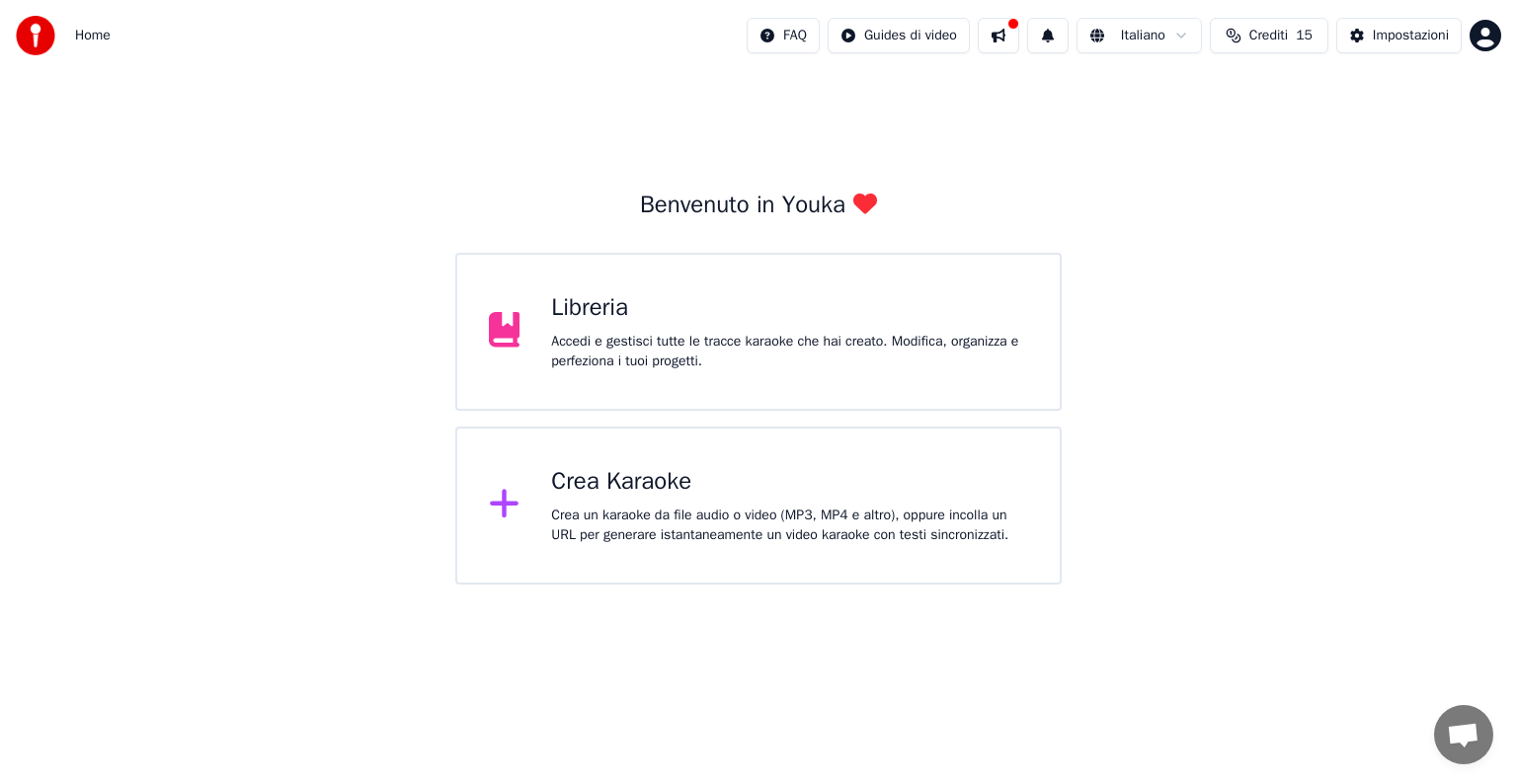 click on "Libreria Accedi e gestisci tutte le tracce karaoke che hai creato. Modifica, organizza e perfeziona i tuoi progetti." at bounding box center (758, 332) 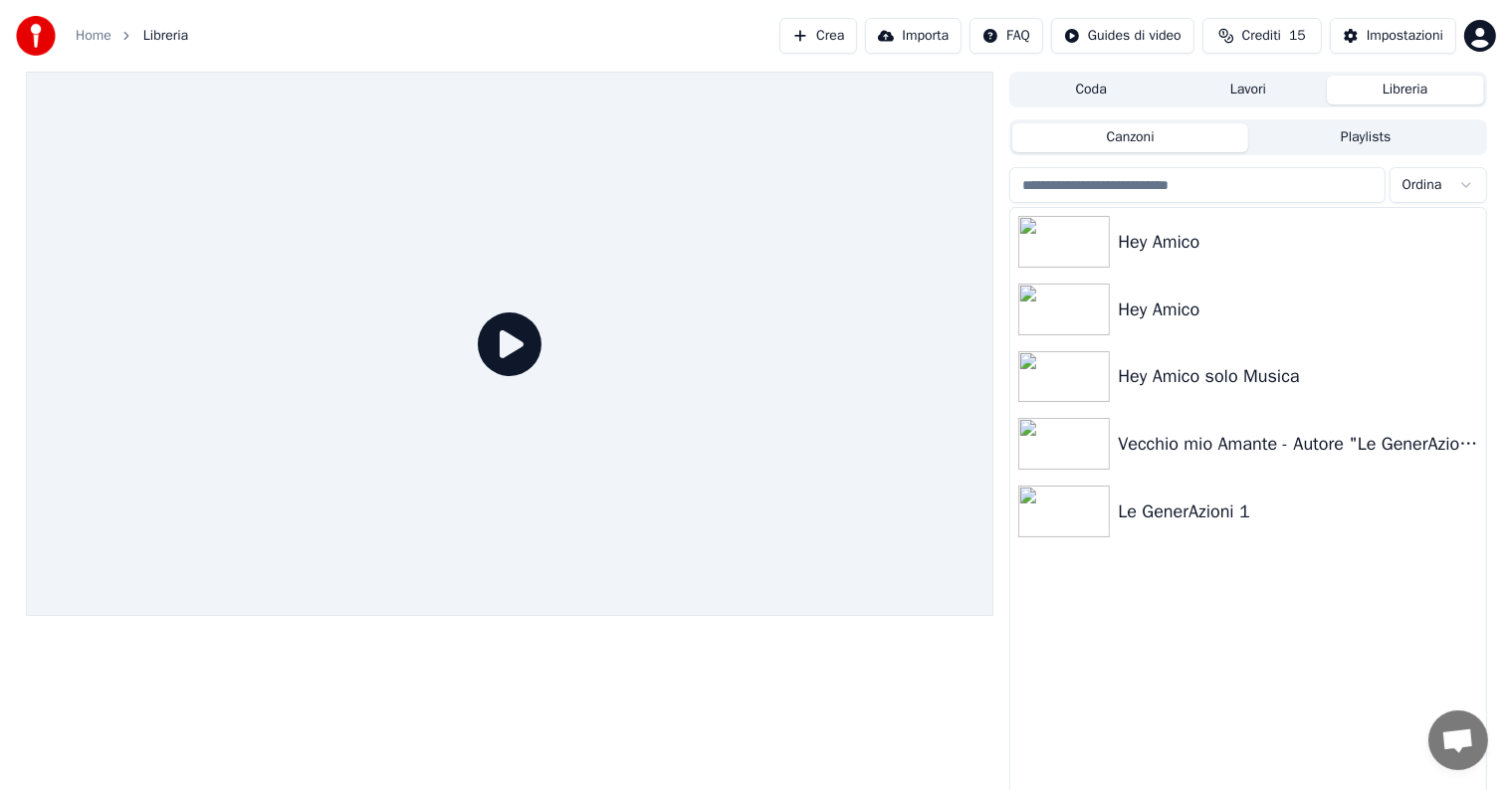 click on "Home" at bounding box center (94, 36) 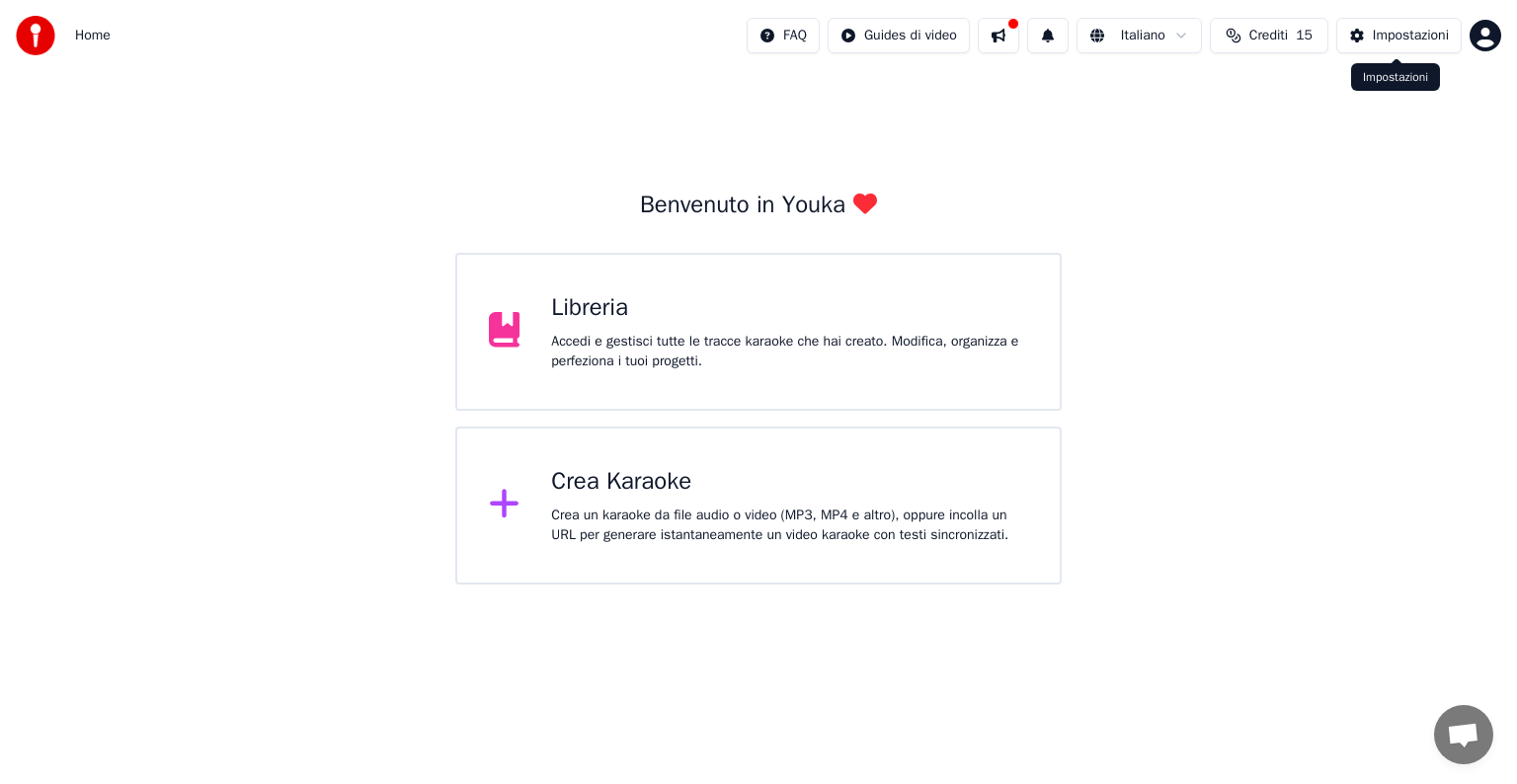 click on "Impostazioni" at bounding box center (1410, 36) 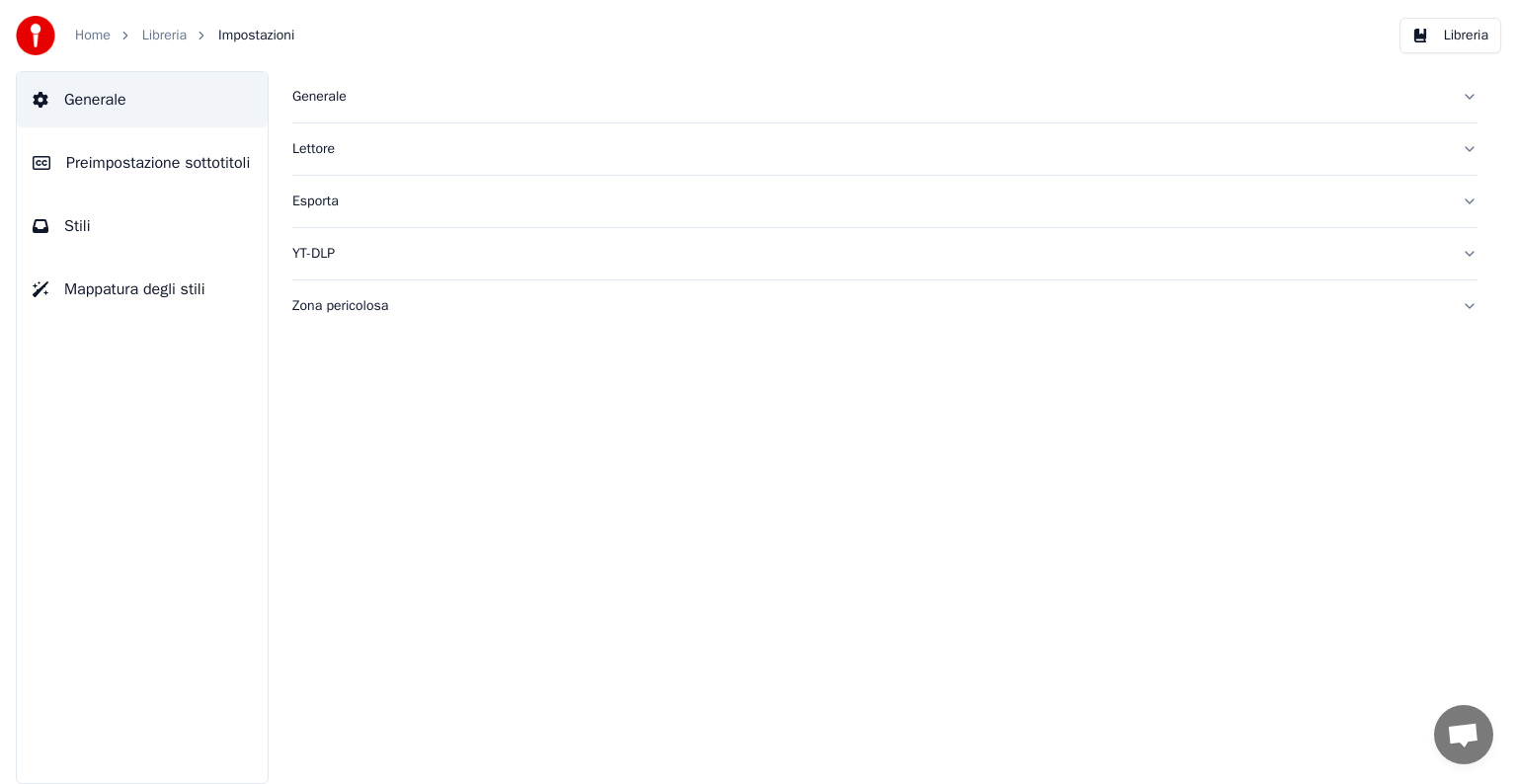click on "Impostazioni" at bounding box center (256, 36) 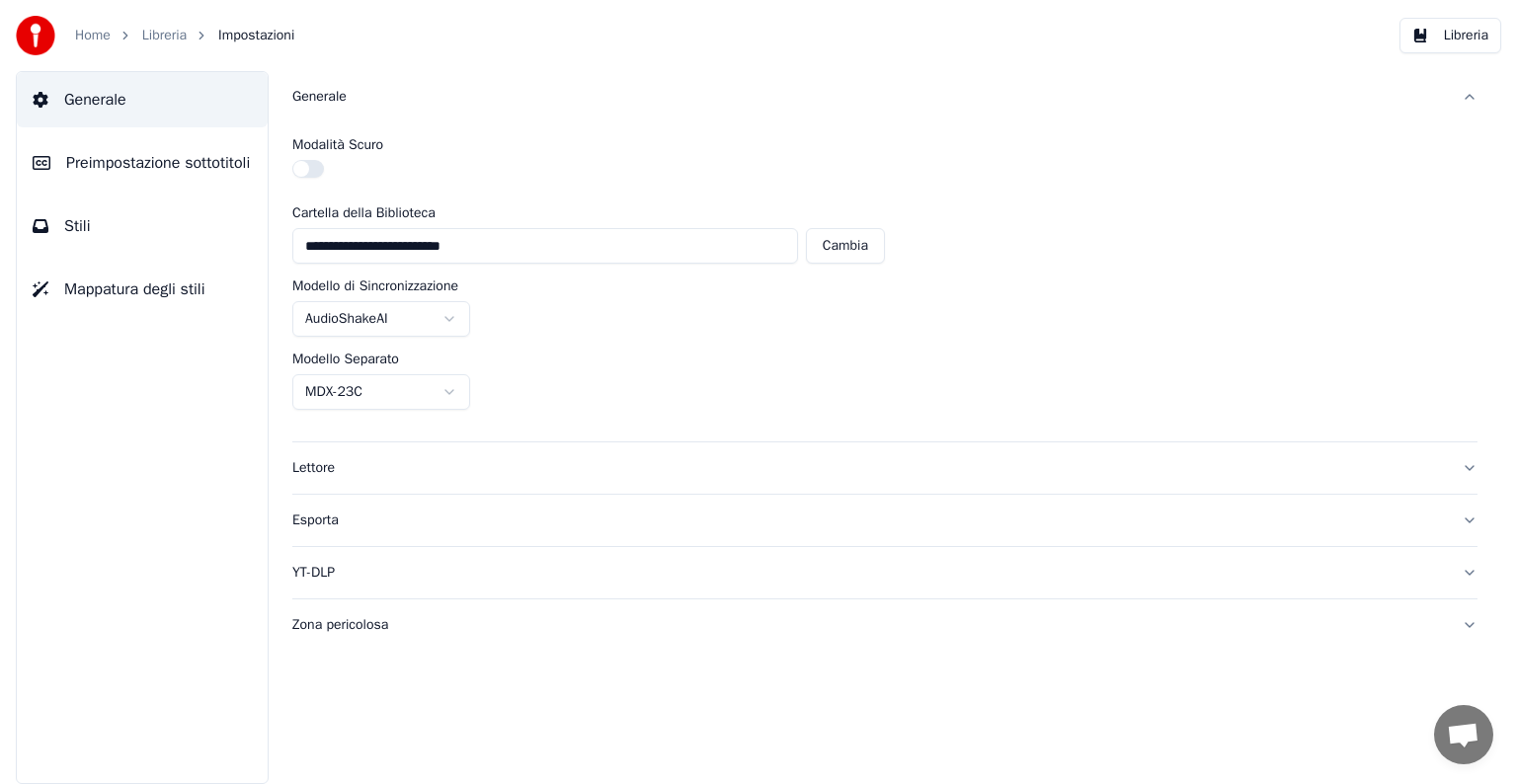click on "Generale" at bounding box center (869, 97) 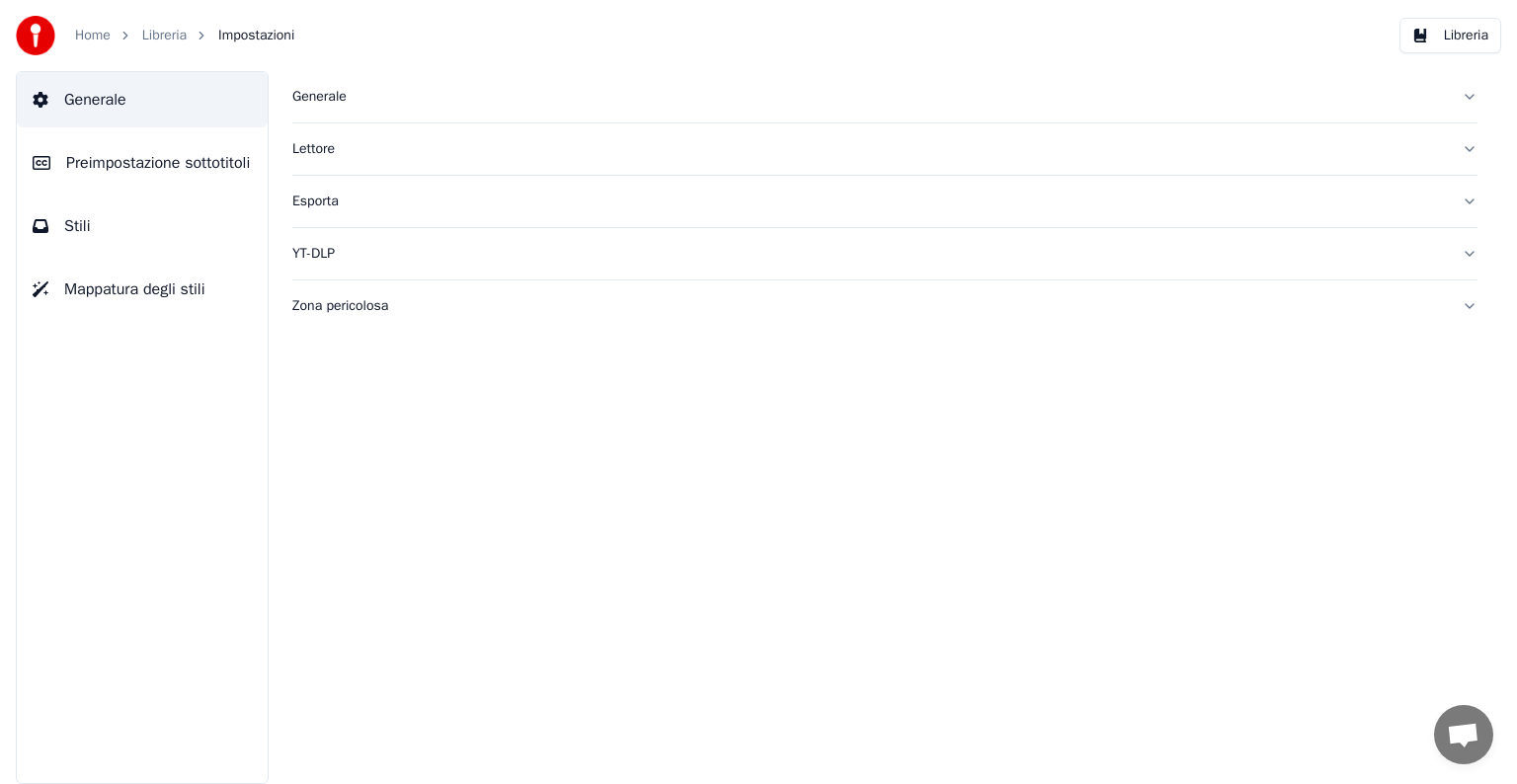 click on "Generale" at bounding box center [869, 97] 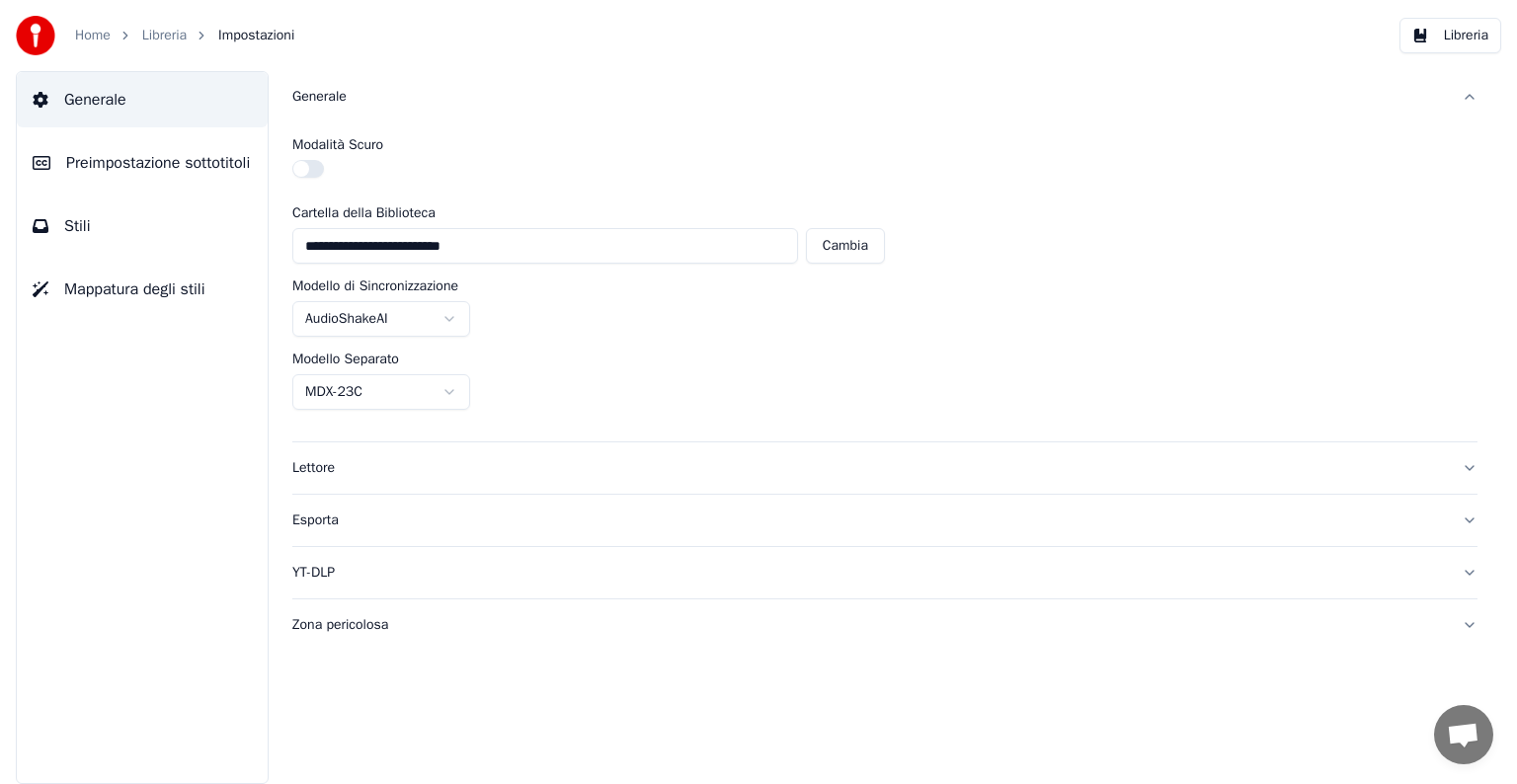 click on "Cambia" at bounding box center [845, 246] 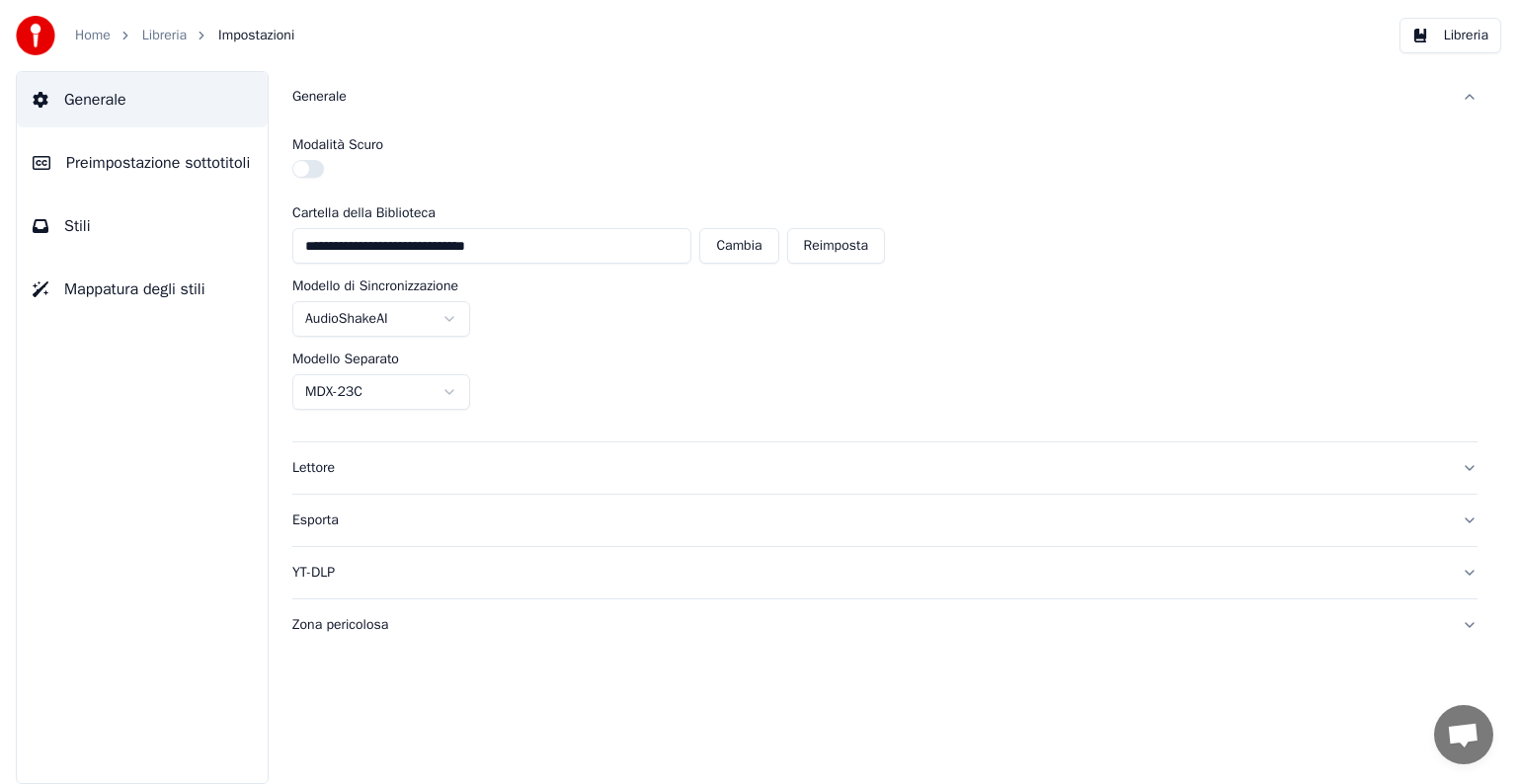 click on "Preimpostazione sottotitoli" at bounding box center [158, 163] 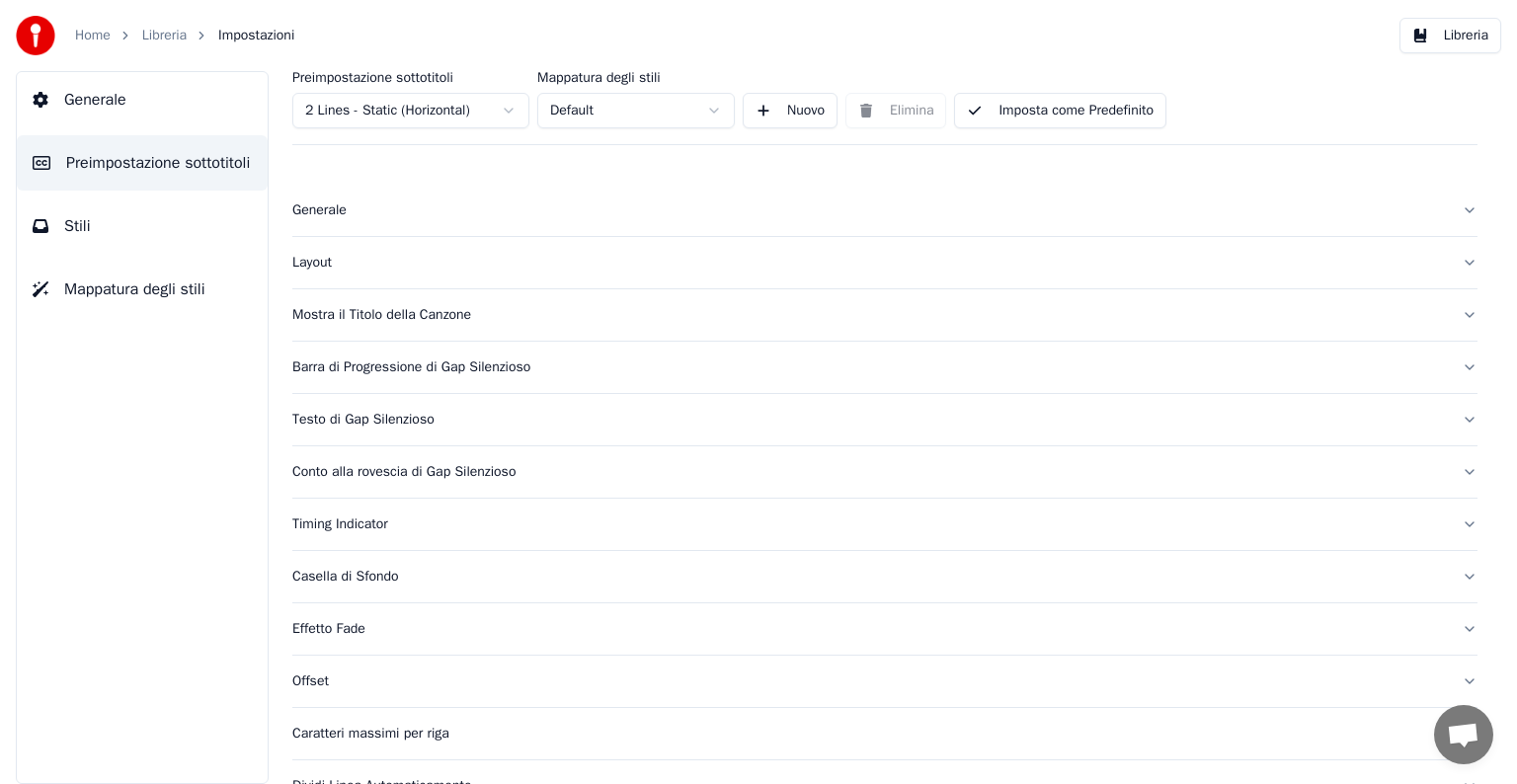 click on "Mostra il Titolo della Canzone" at bounding box center (885, 315) 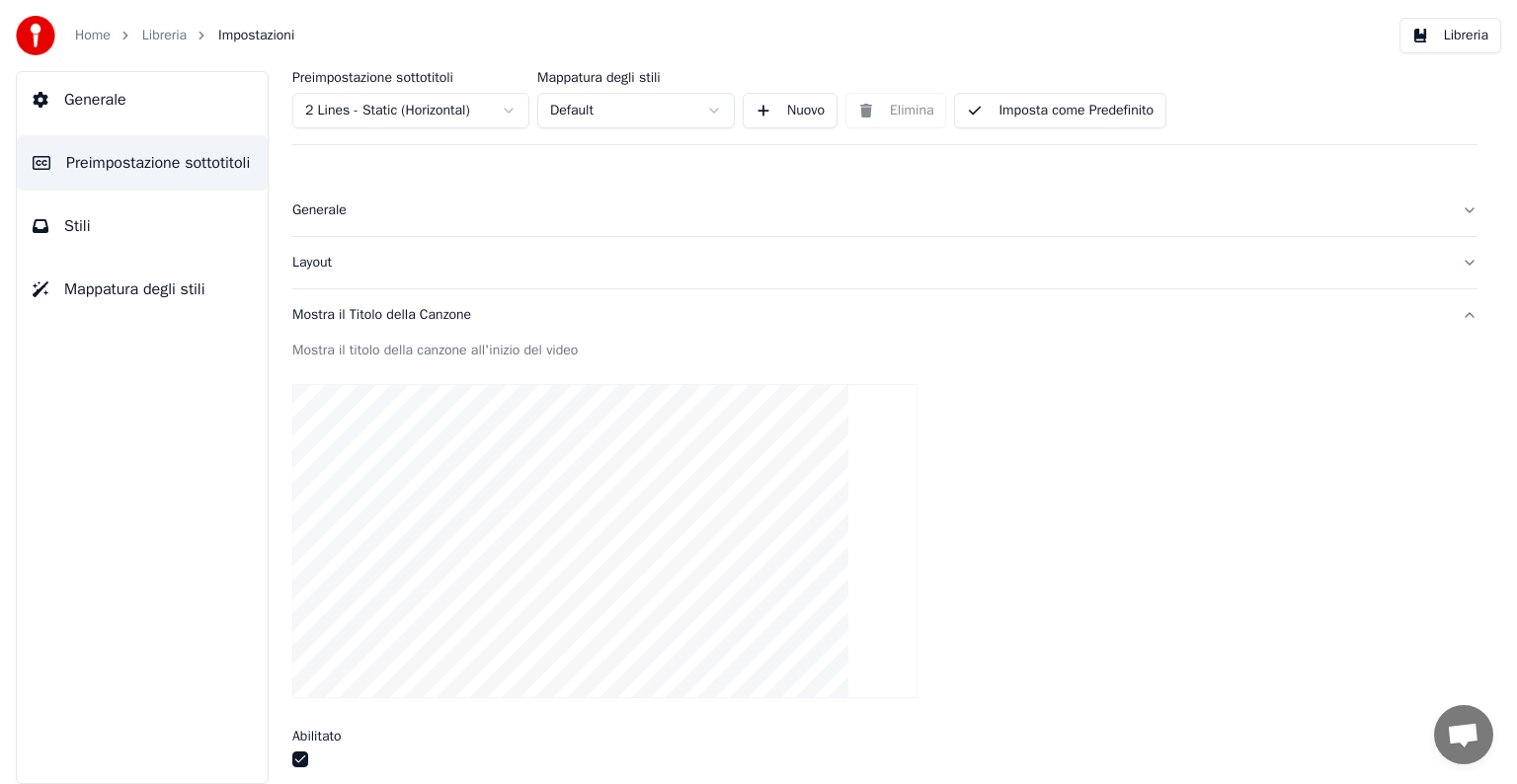 click on "Mostra il Titolo della Canzone" at bounding box center [885, 315] 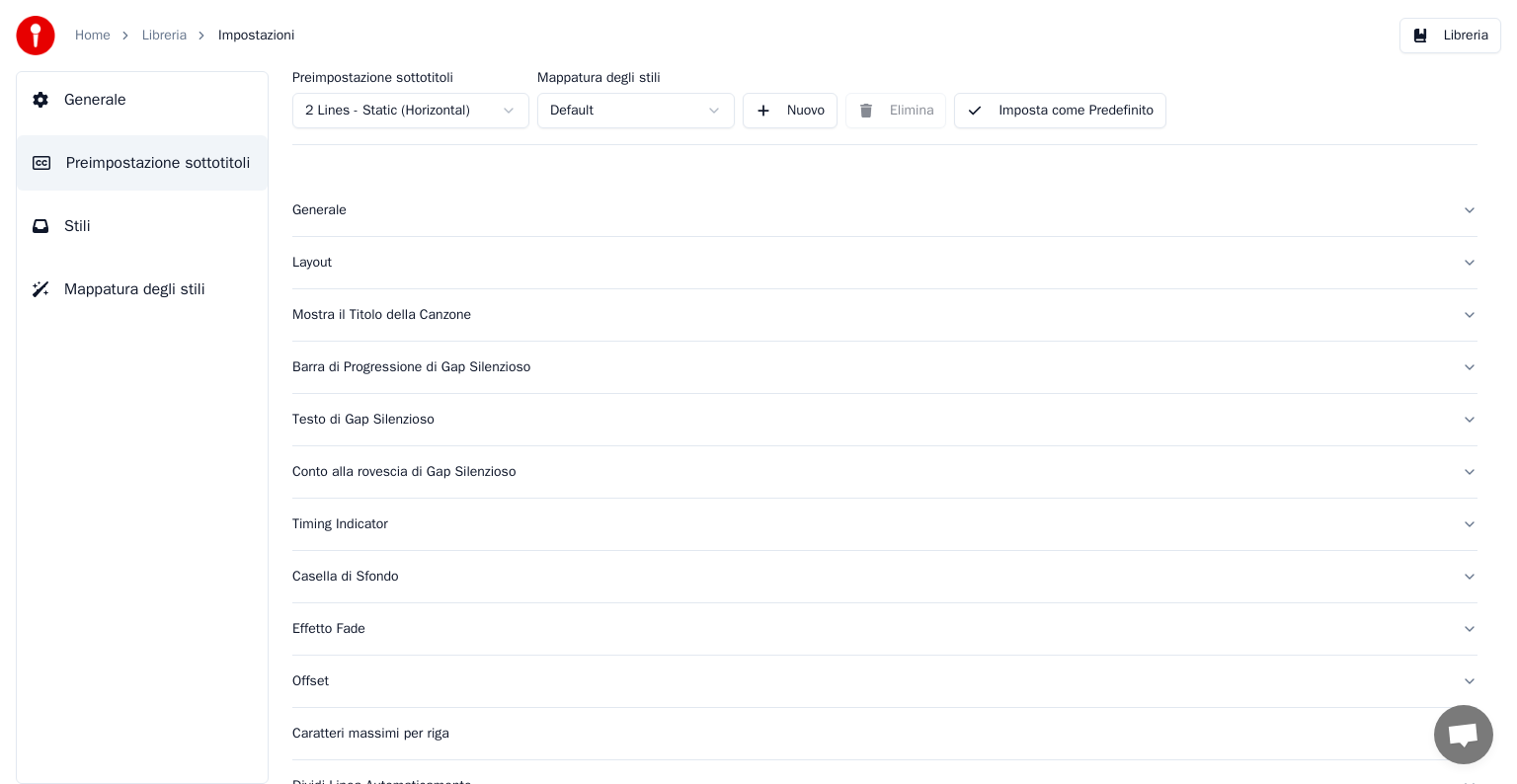 click on "Casella di Sfondo" at bounding box center (869, 577) 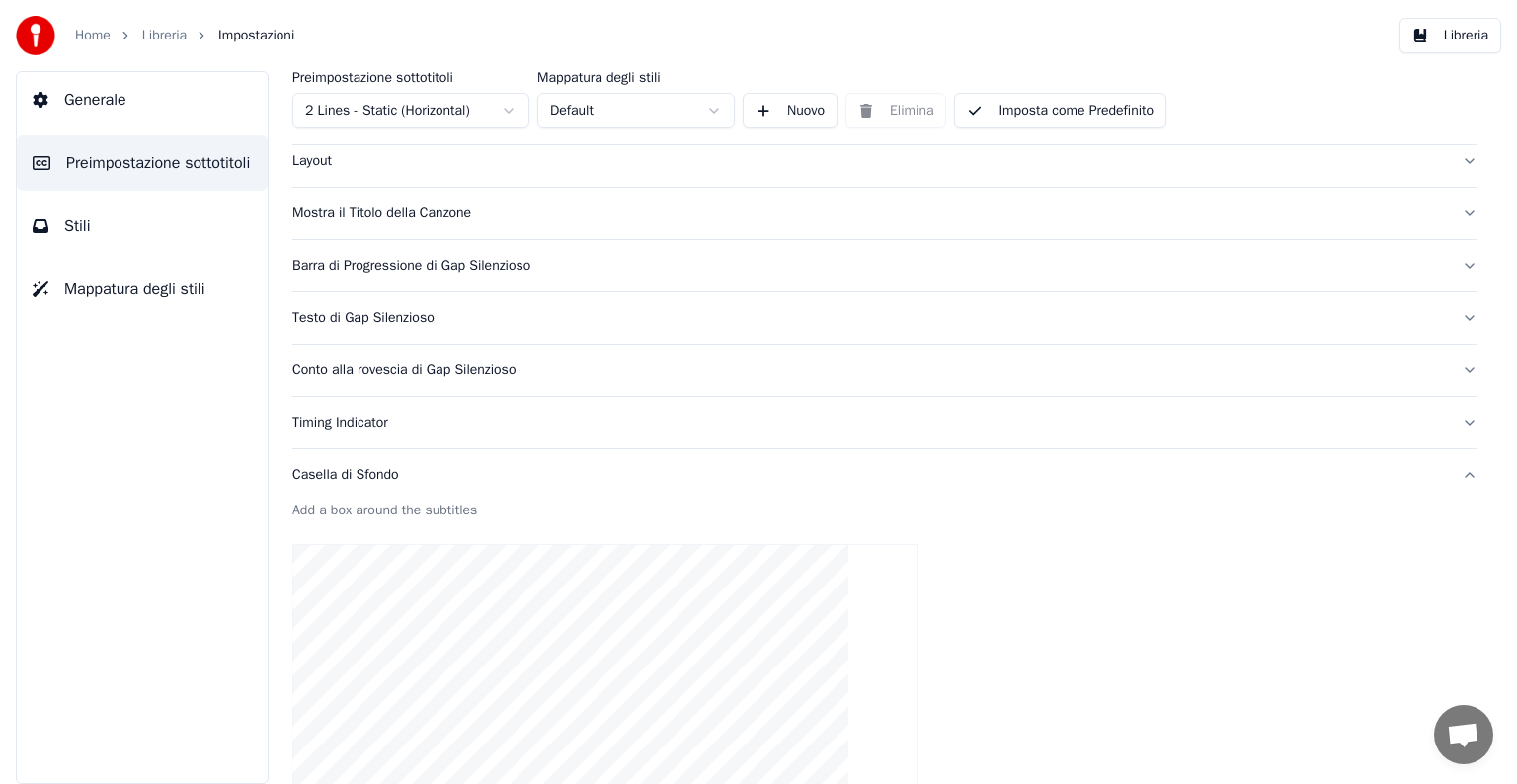 scroll, scrollTop: 31, scrollLeft: 0, axis: vertical 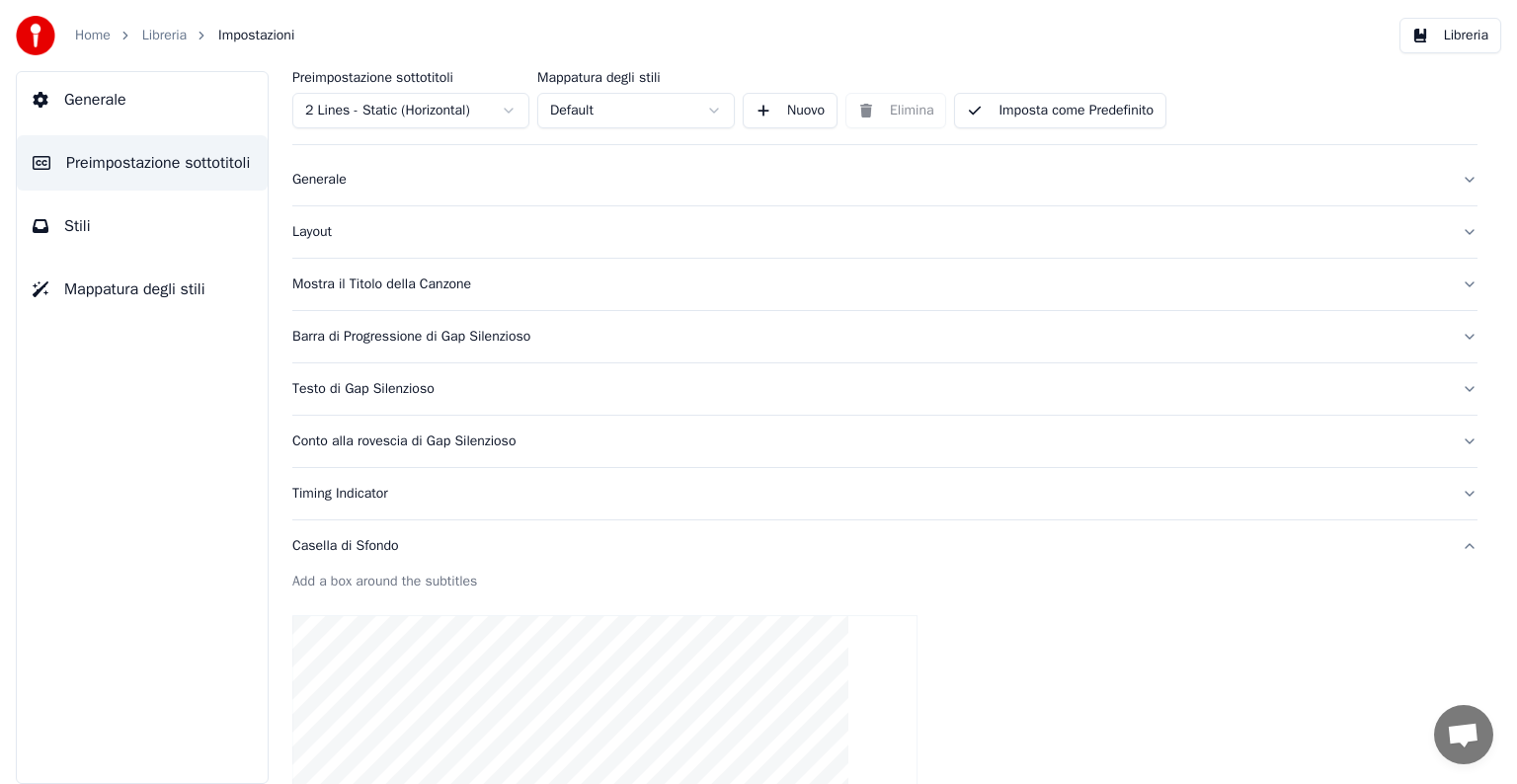 click on "Casella di Sfondo" at bounding box center (869, 546) 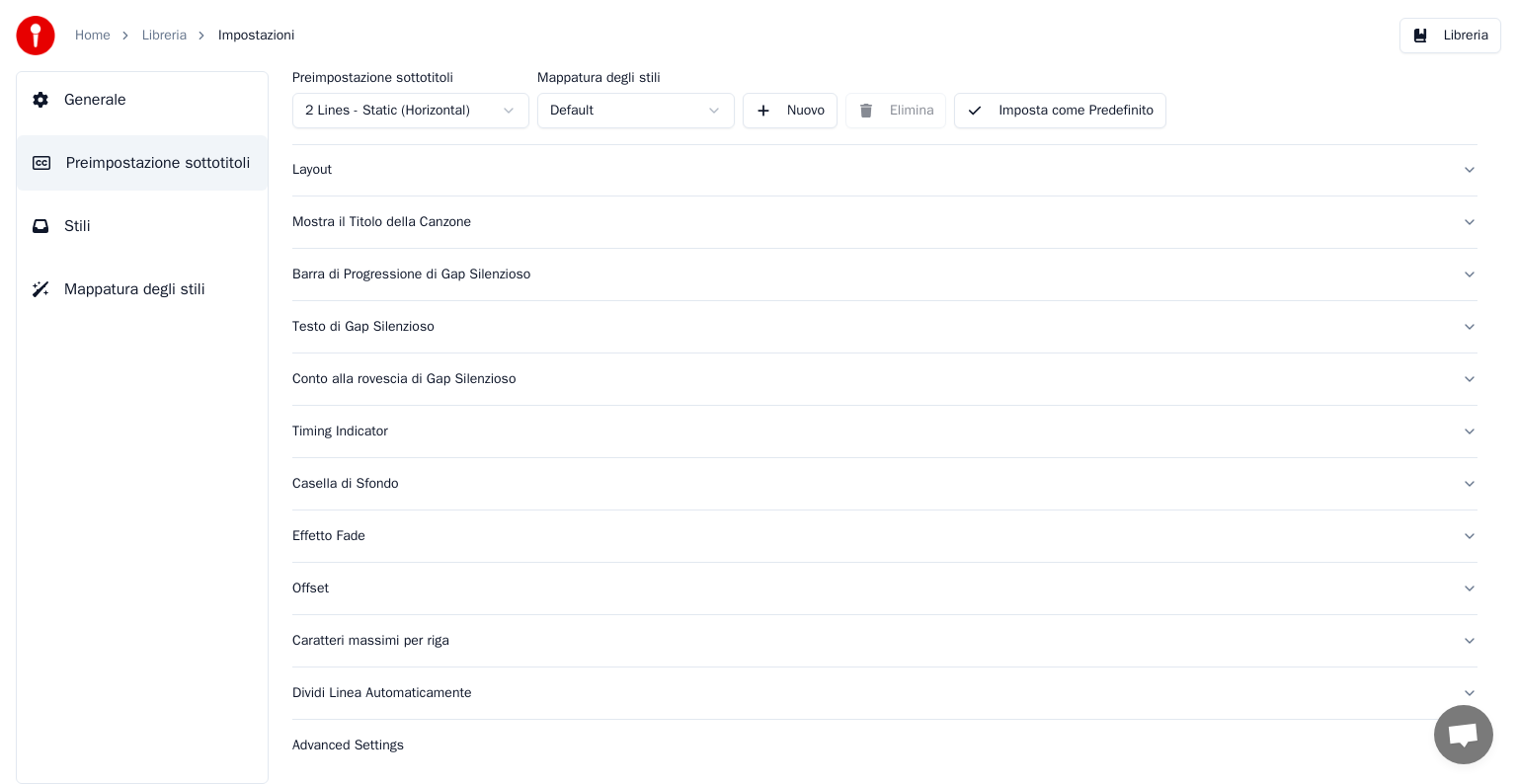 scroll, scrollTop: 0, scrollLeft: 0, axis: both 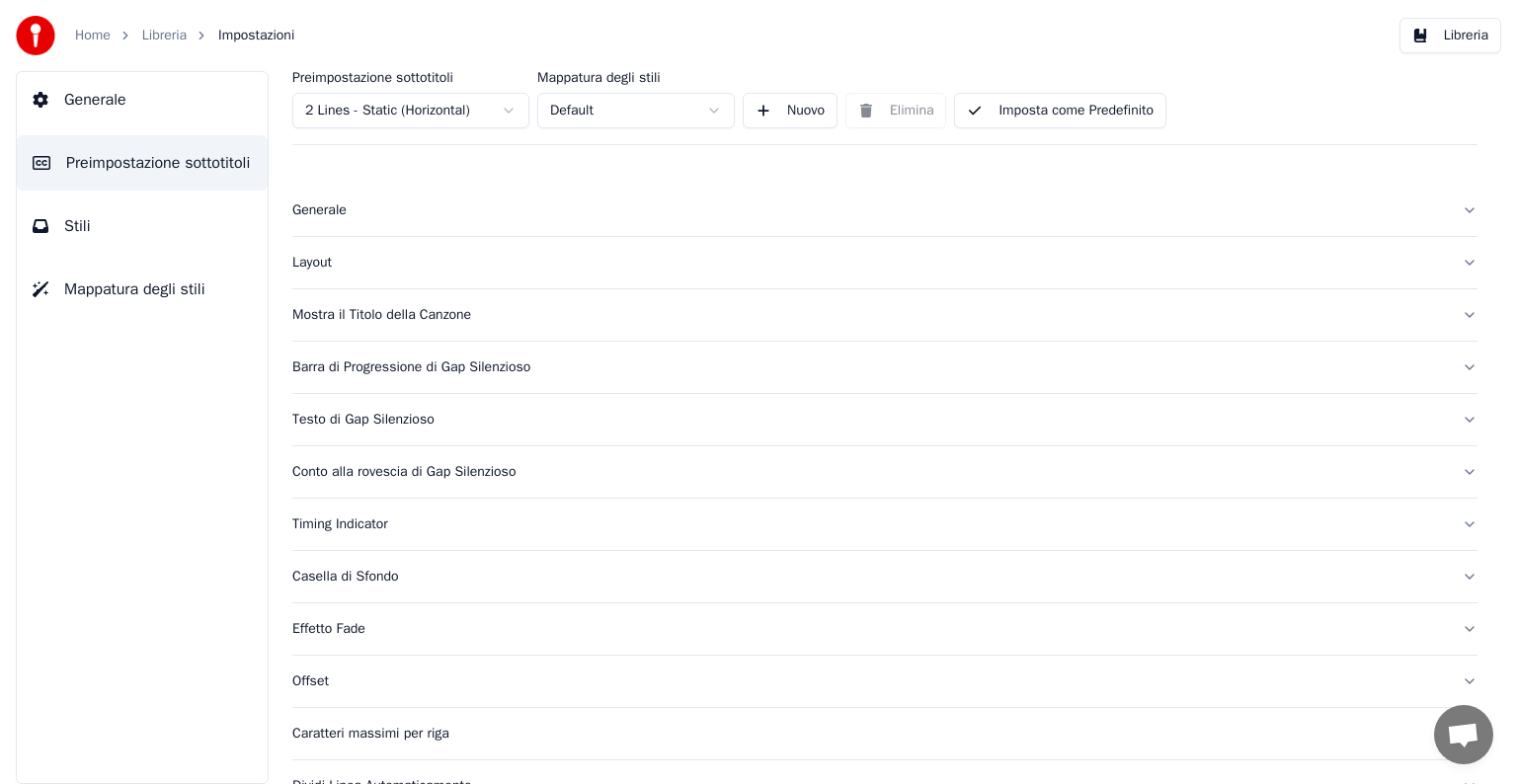 click on "Layout" at bounding box center [869, 263] 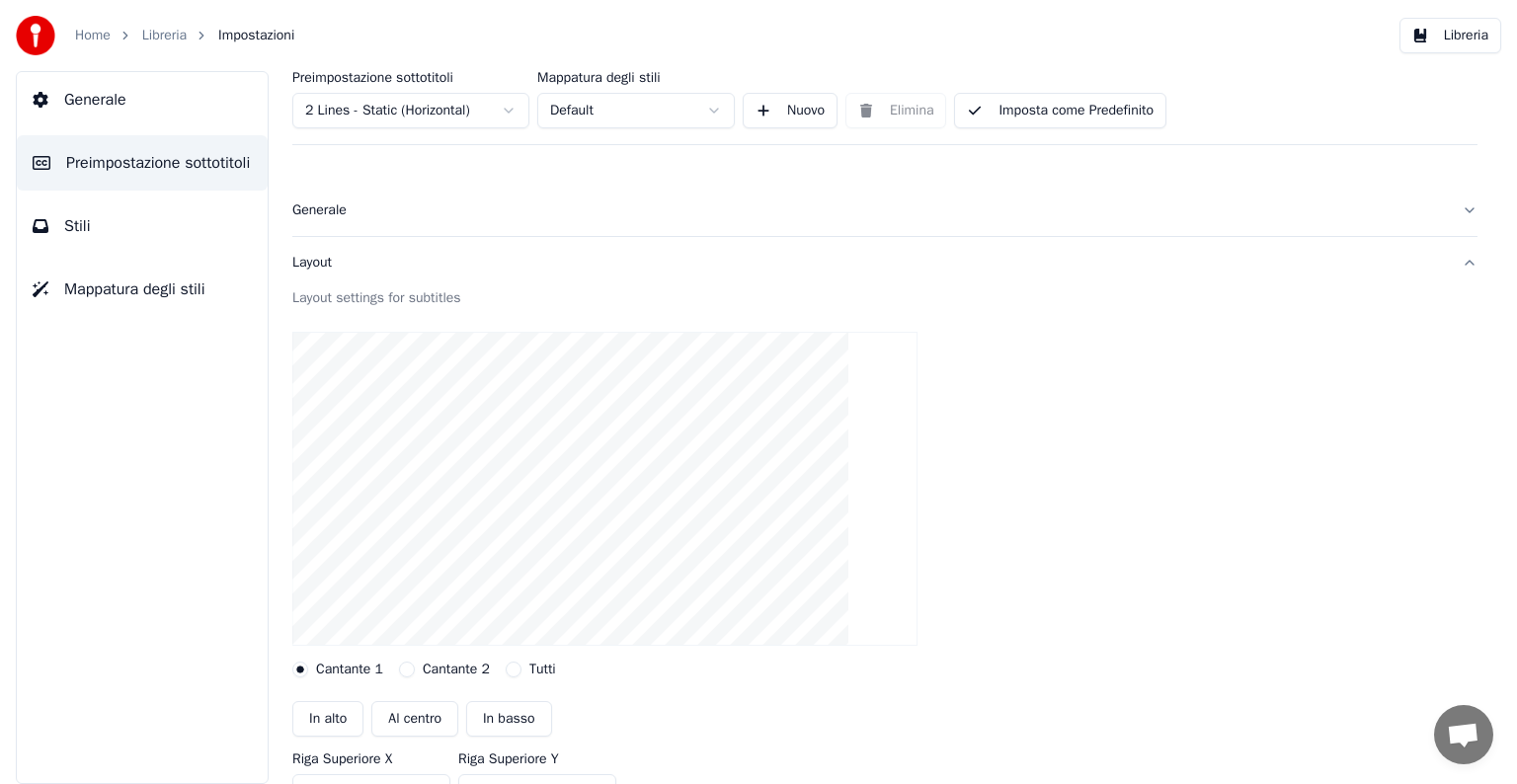 click on "Layout" at bounding box center [869, 263] 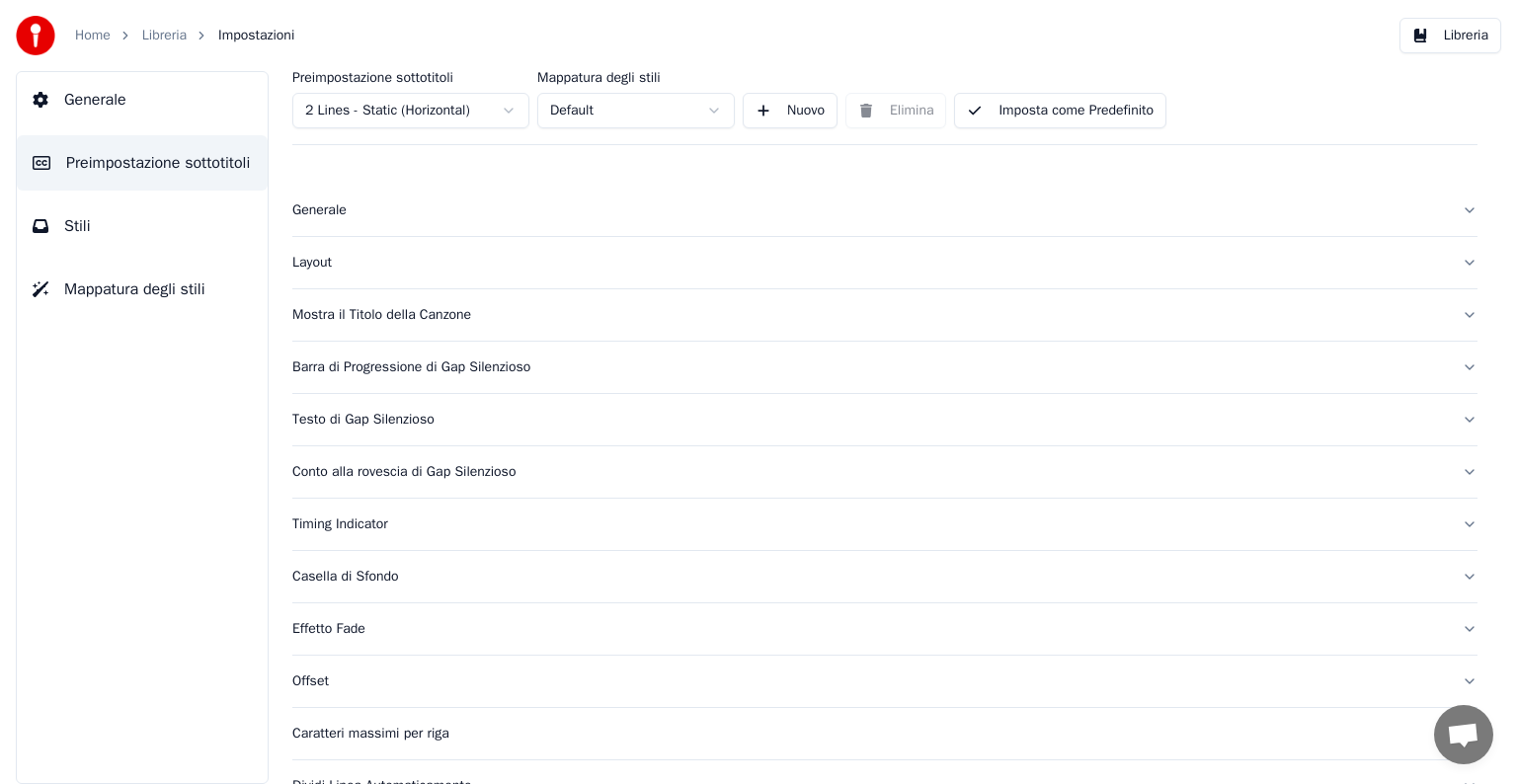 click on "Preimpostazione sottotitoli" at bounding box center (158, 163) 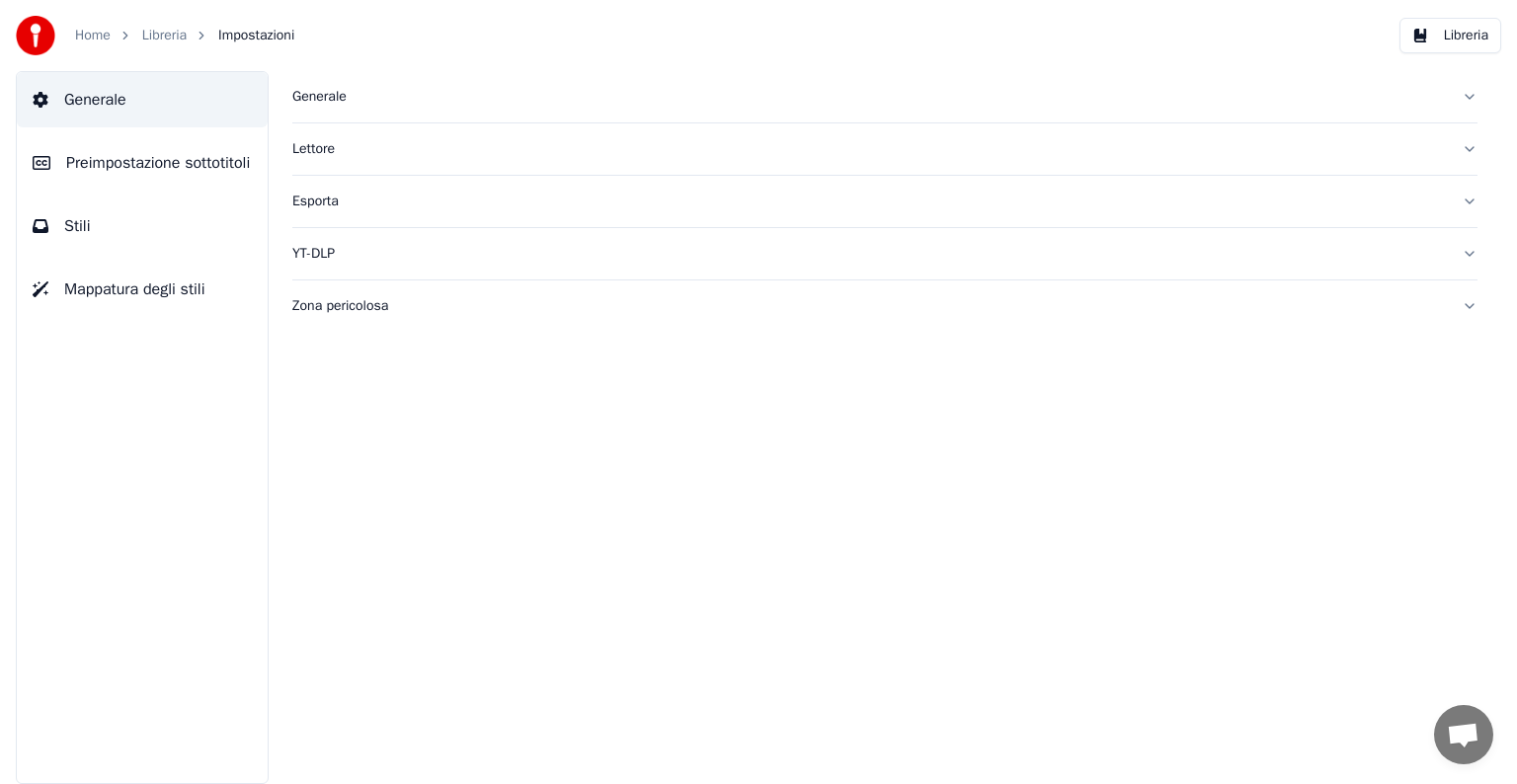 click on "YT-DLP" at bounding box center [869, 254] 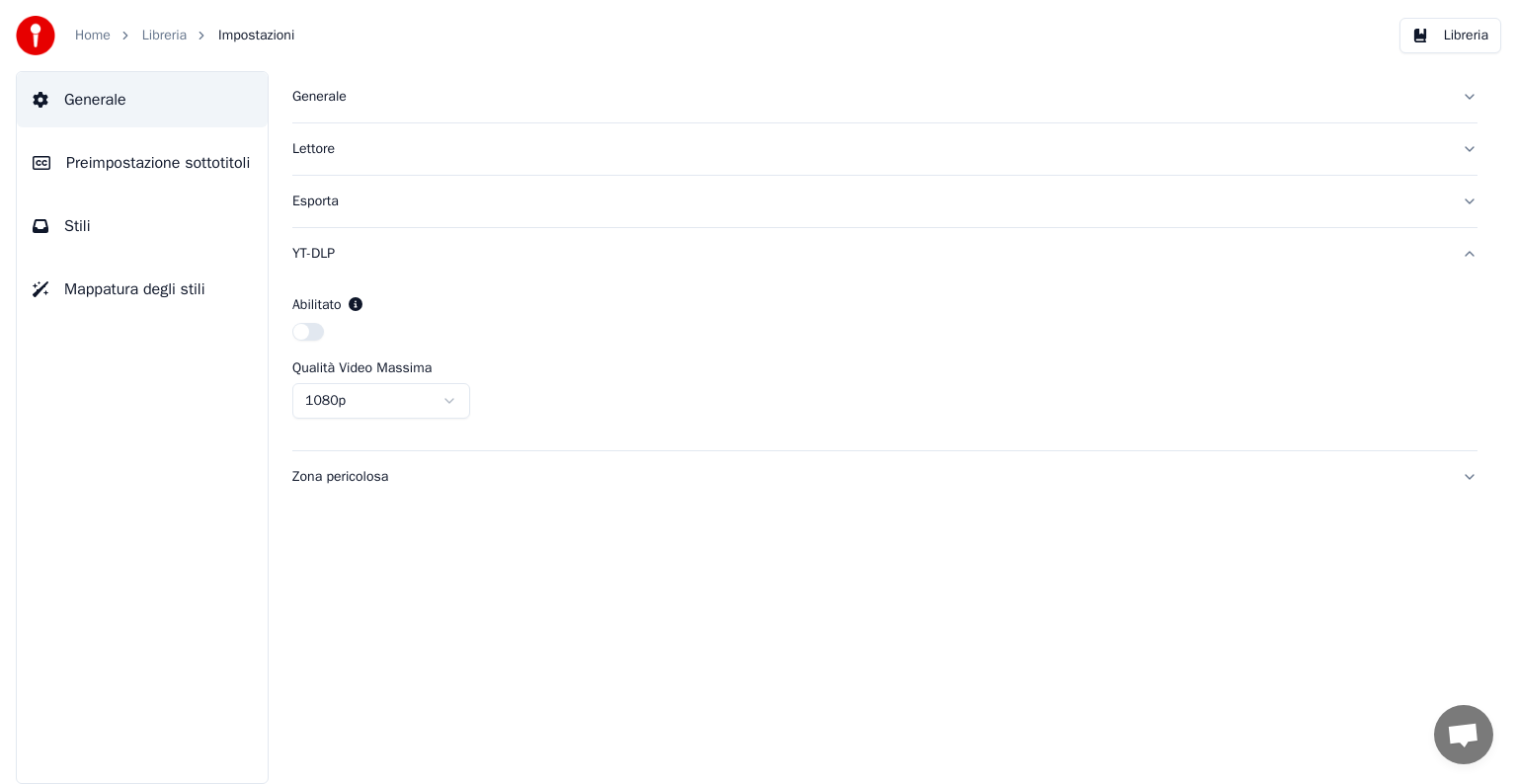 click on "YT-DLP" at bounding box center (869, 254) 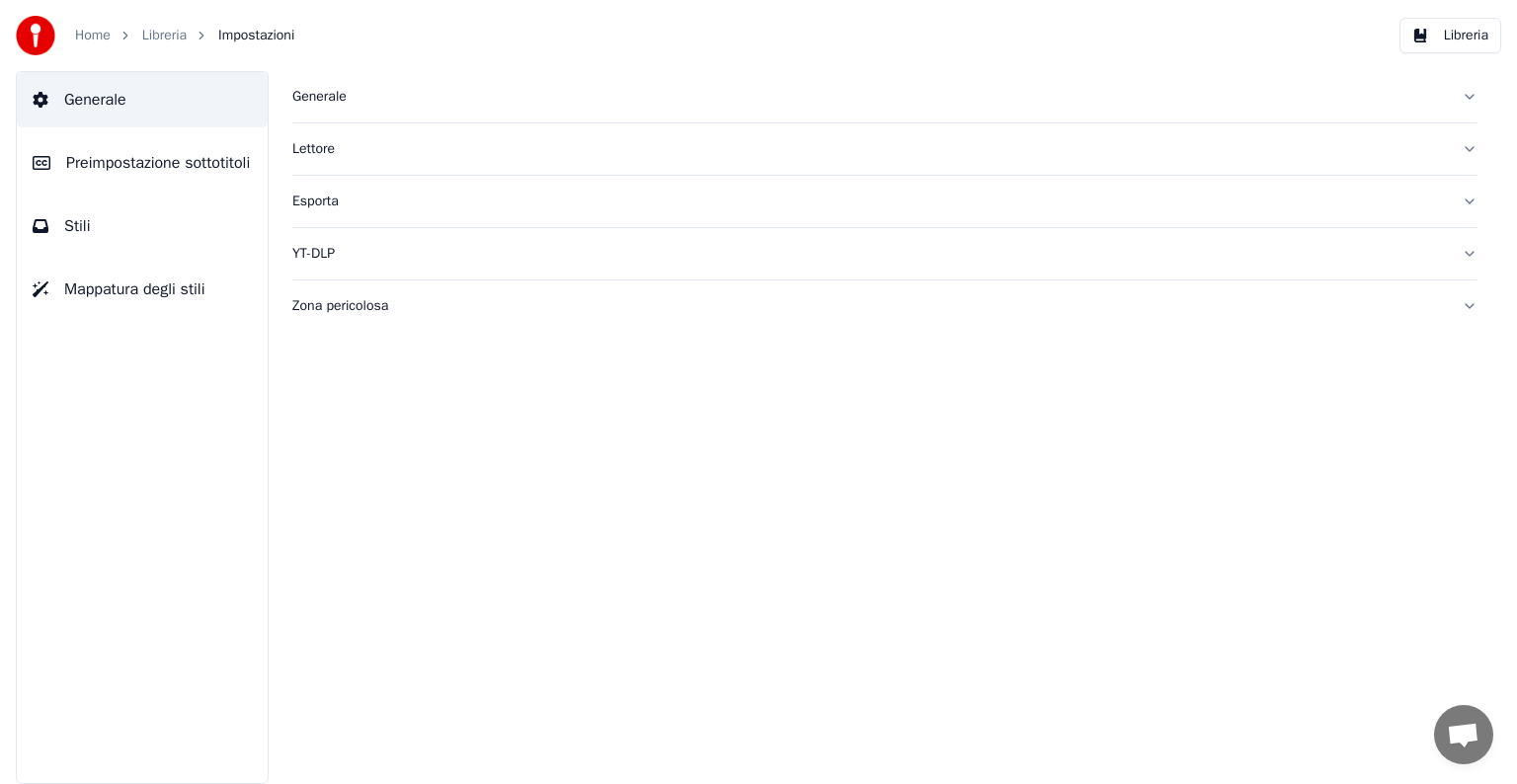 click on "Stili" at bounding box center [77, 226] 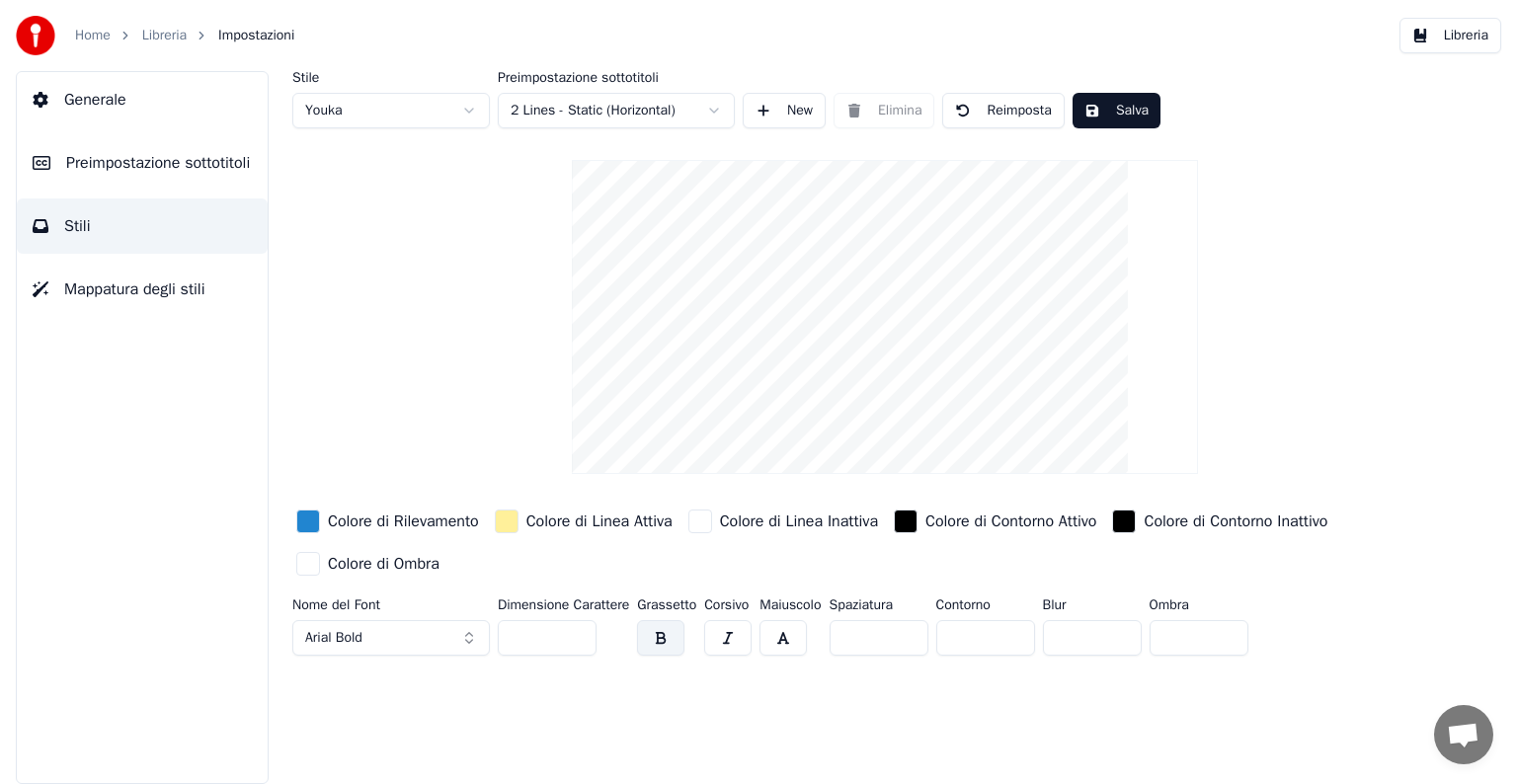 click on "Mappatura degli stili" at bounding box center [134, 289] 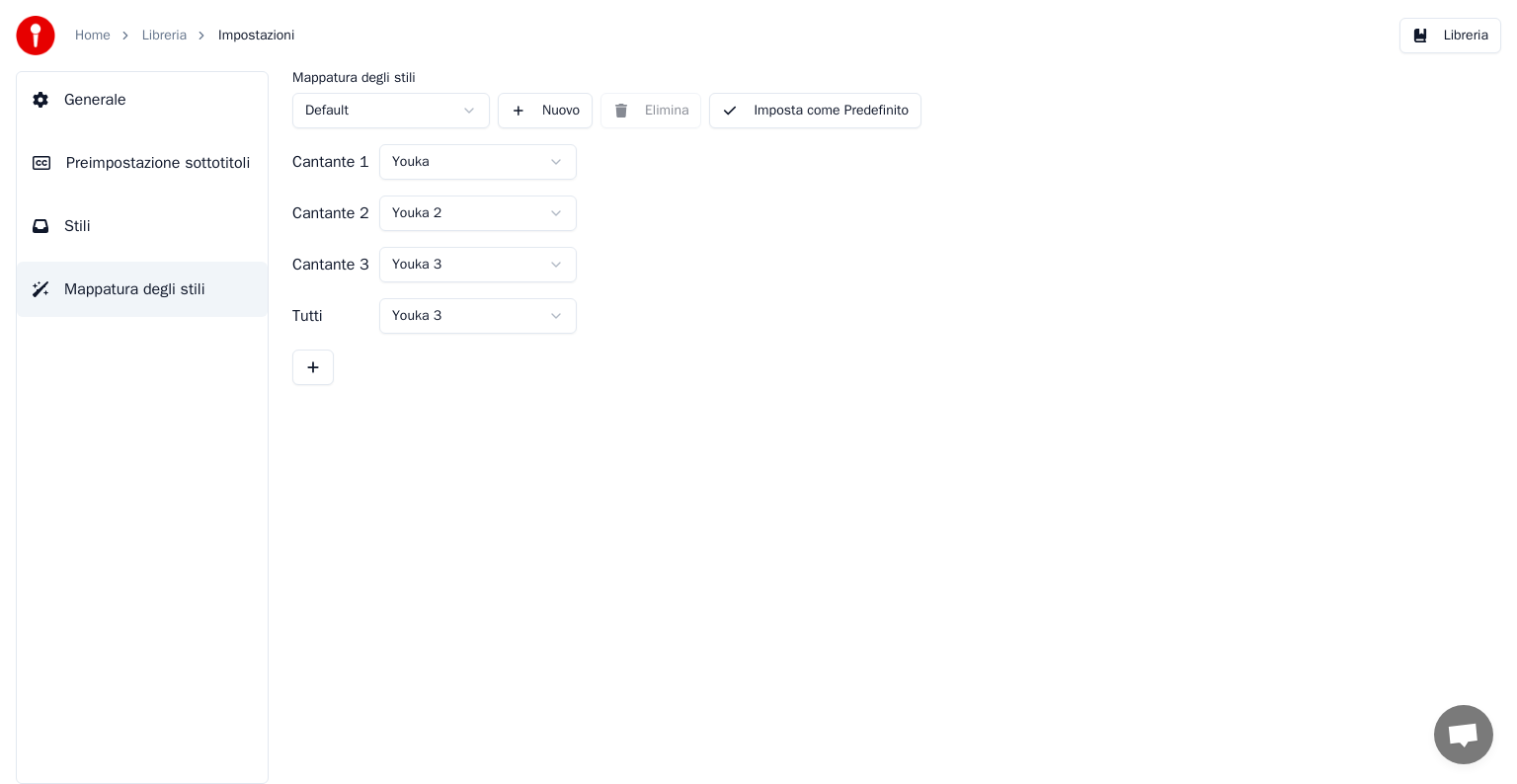 click on "Home" at bounding box center [93, 36] 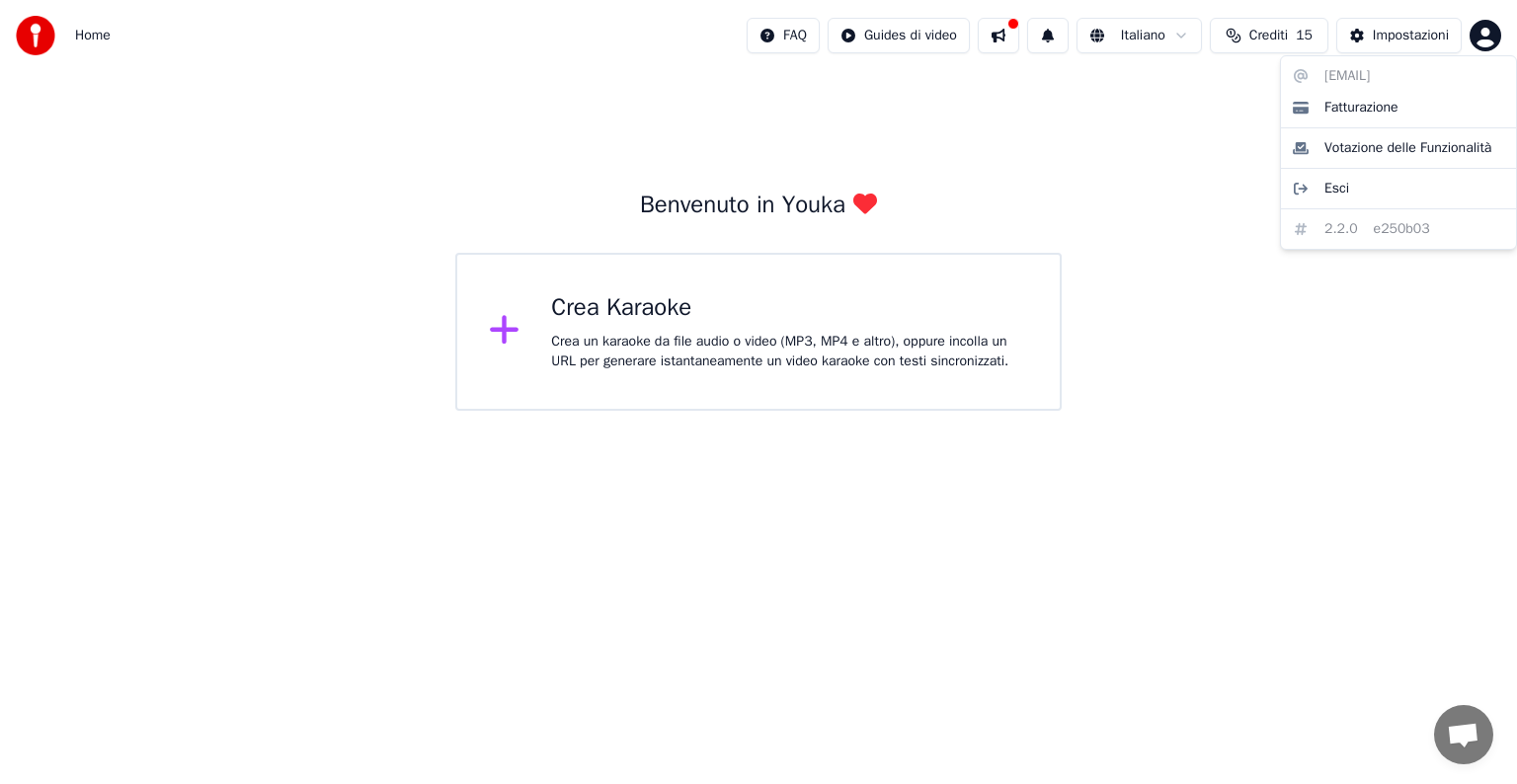 click on "Home FAQ Guides di video Italiano Crediti 15 Impostazioni Benvenuto in Youka Crea Karaoke Crea un karaoke da file audio o video (MP3, MP4 e altro), oppure incolla un URL per generare istantaneamente un video karaoke con testi sincronizzati. giancarlo.denapoli@libero.it Fatturazione Votazione delle Funzionalità Esci 2.2.0 e250b03" at bounding box center [758, 205] 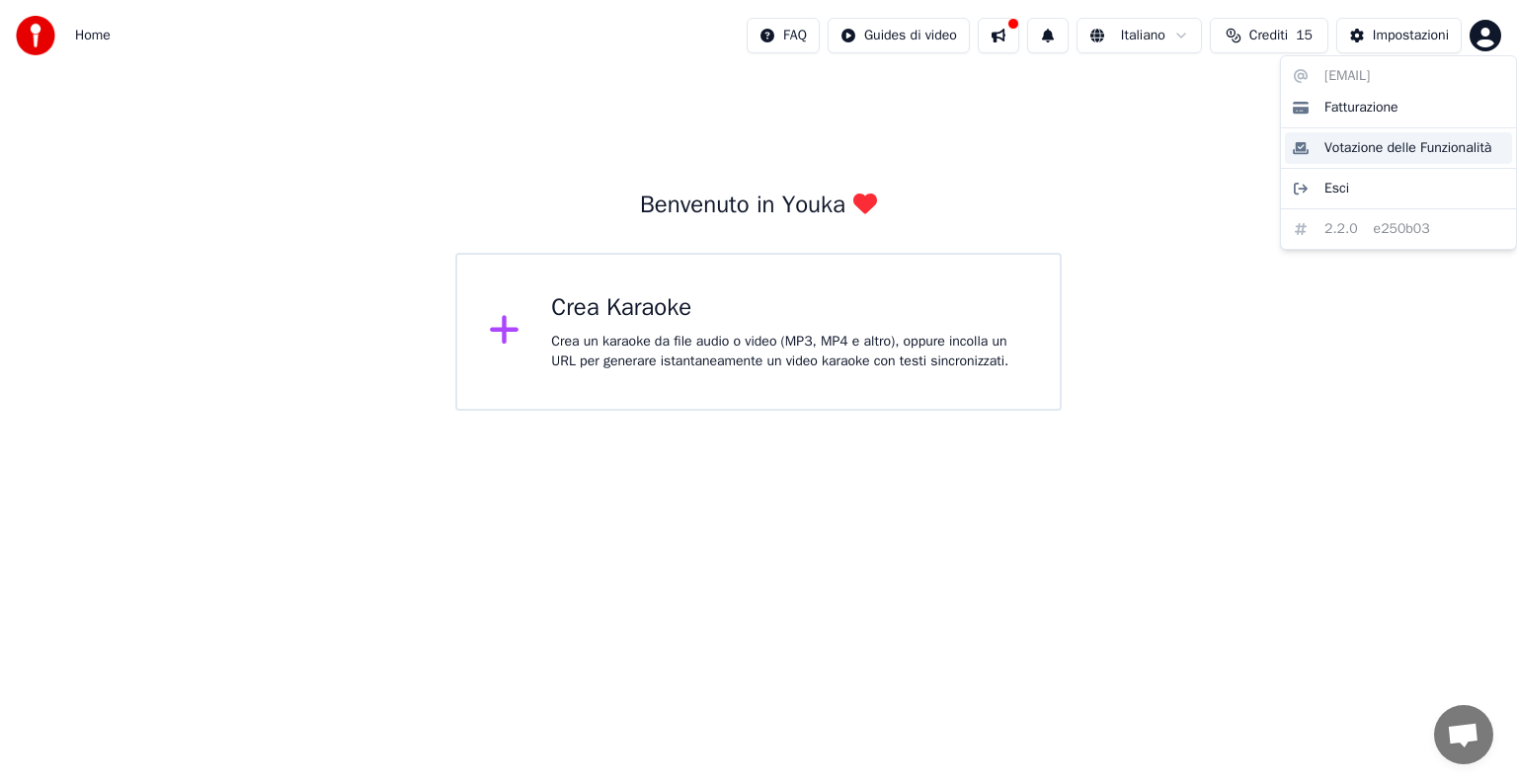 click on "Votazione delle Funzionalità" at bounding box center (1407, 148) 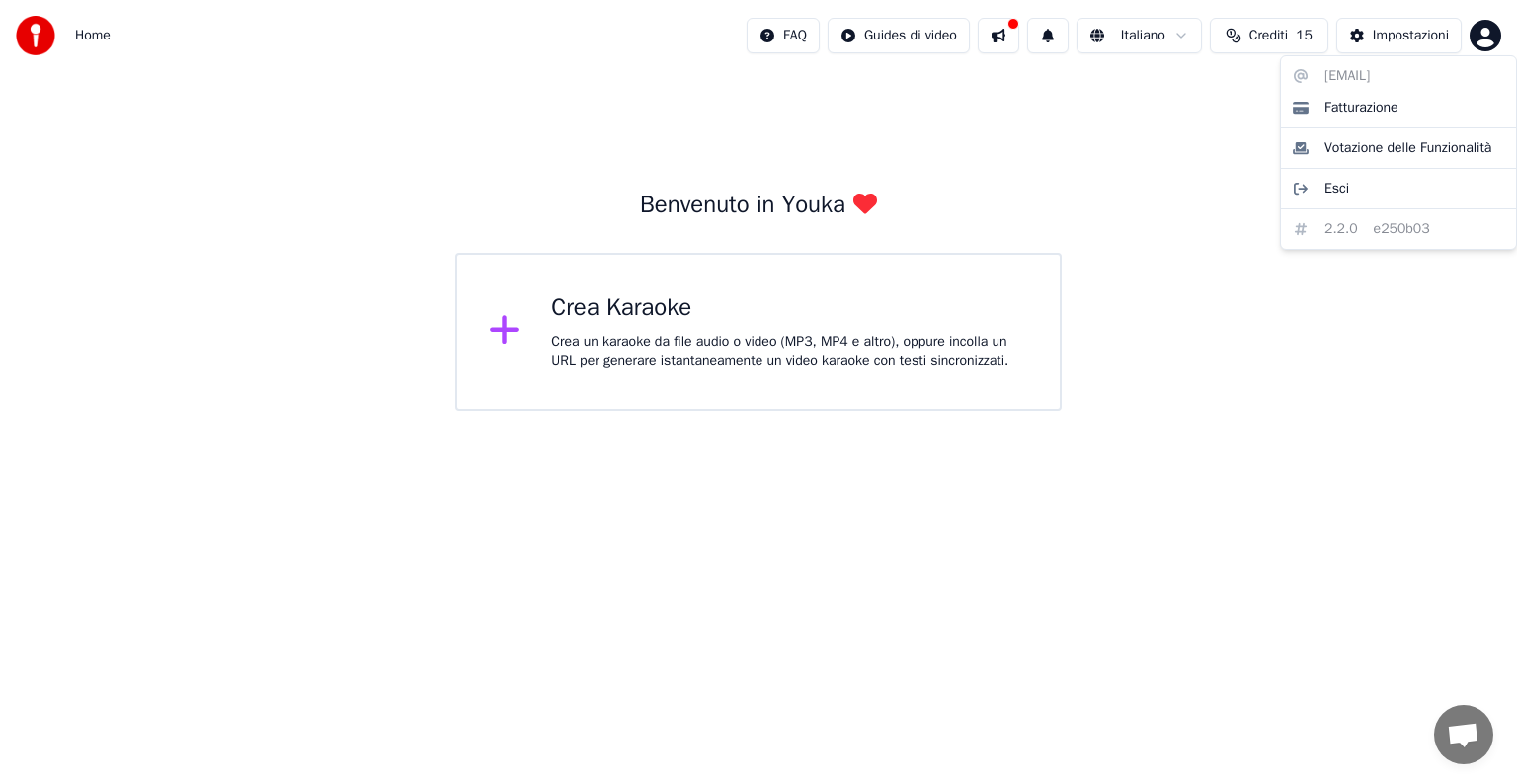 click on "Home FAQ Guides di video Italiano Crediti 15 Impostazioni Benvenuto in Youka Crea Karaoke Crea un karaoke da file audio o video (MP3, MP4 e altro), oppure incolla un URL per generare istantaneamente un video karaoke con testi sincronizzati. giancarlo.denapoli@libero.it Fatturazione Votazione delle Funzionalità Esci 2.2.0 e250b03" at bounding box center [758, 205] 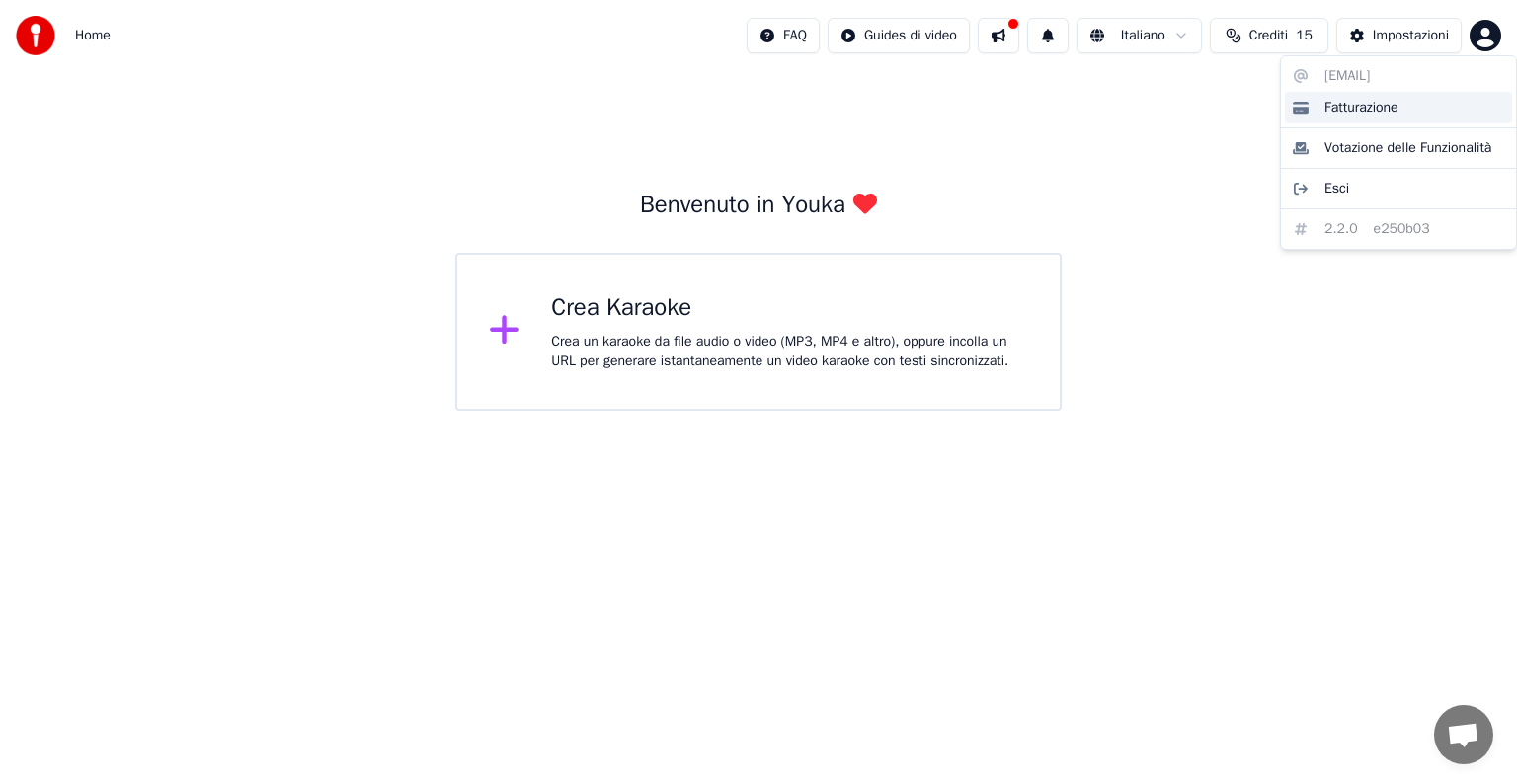 click on "Fatturazione" at bounding box center [1361, 108] 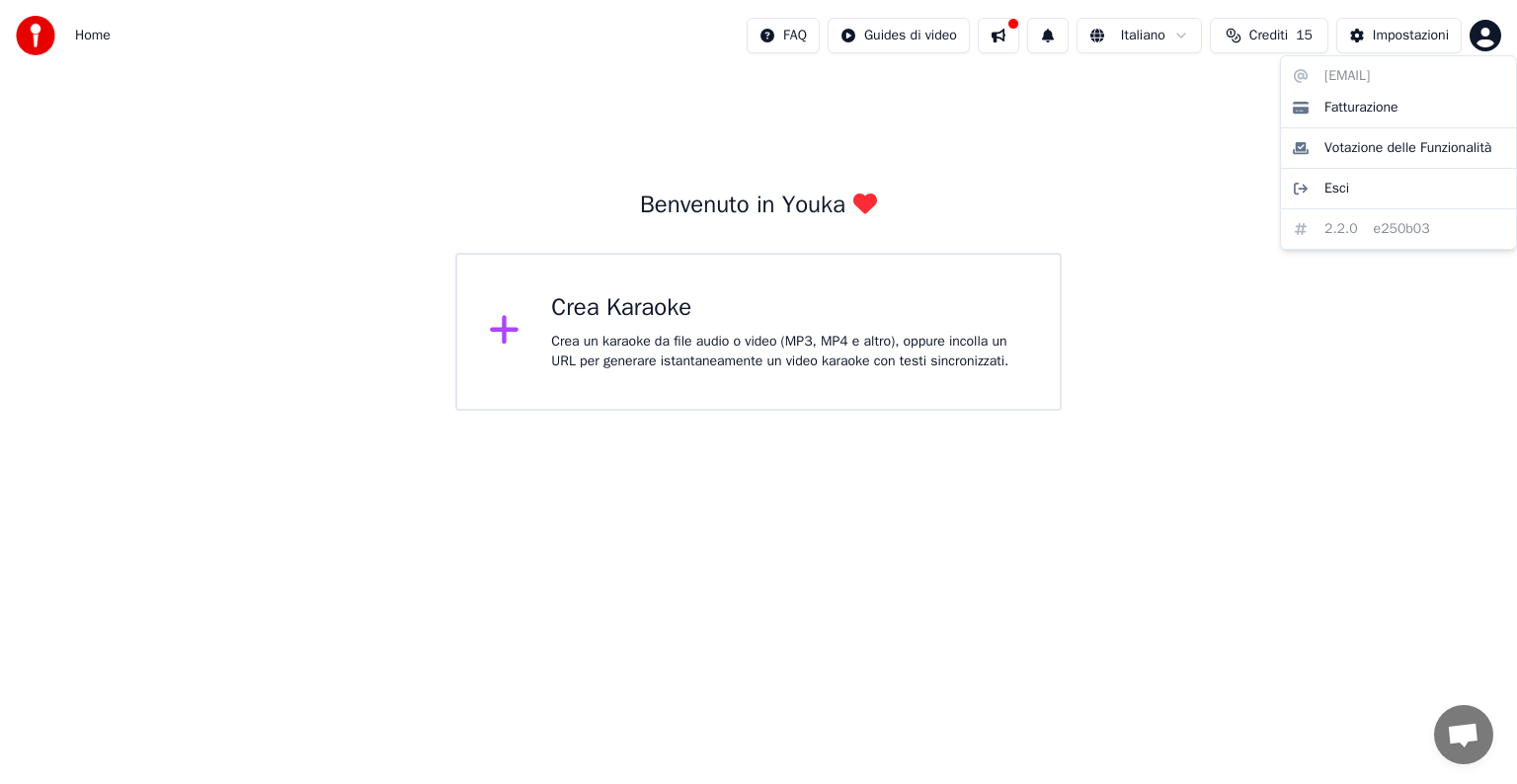 click on "Home FAQ Guides di video Italiano Crediti 15 Impostazioni Benvenuto in Youka Crea Karaoke Crea un karaoke da file audio o video (MP3, MP4 e altro), oppure incolla un URL per generare istantaneamente un video karaoke con testi sincronizzati. giancarlo.denapoli@libero.it Fatturazione Votazione delle Funzionalità Esci 2.2.0 e250b03" at bounding box center [758, 205] 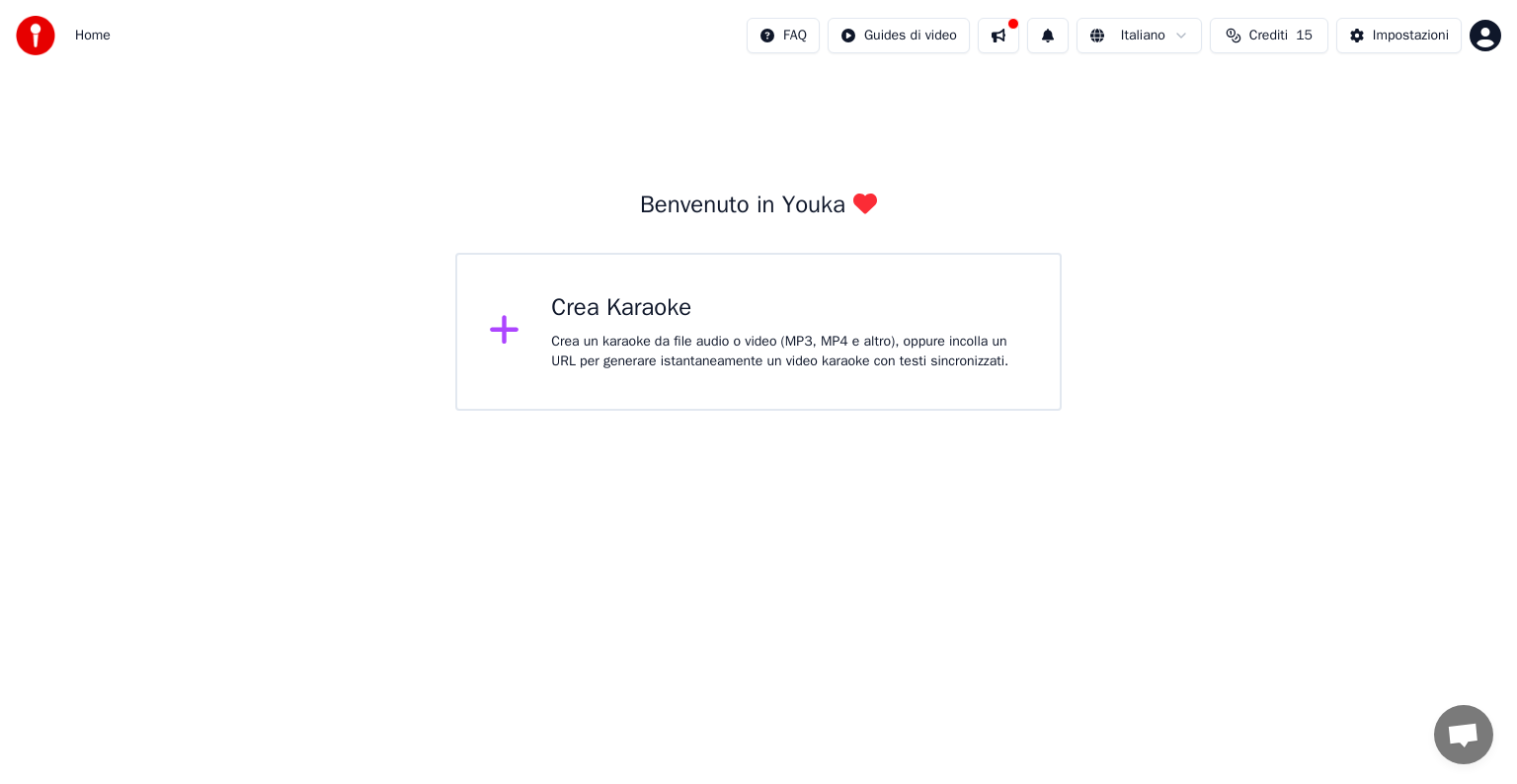 drag, startPoint x: 1481, startPoint y: 42, endPoint x: 1449, endPoint y: 29, distance: 34.539832 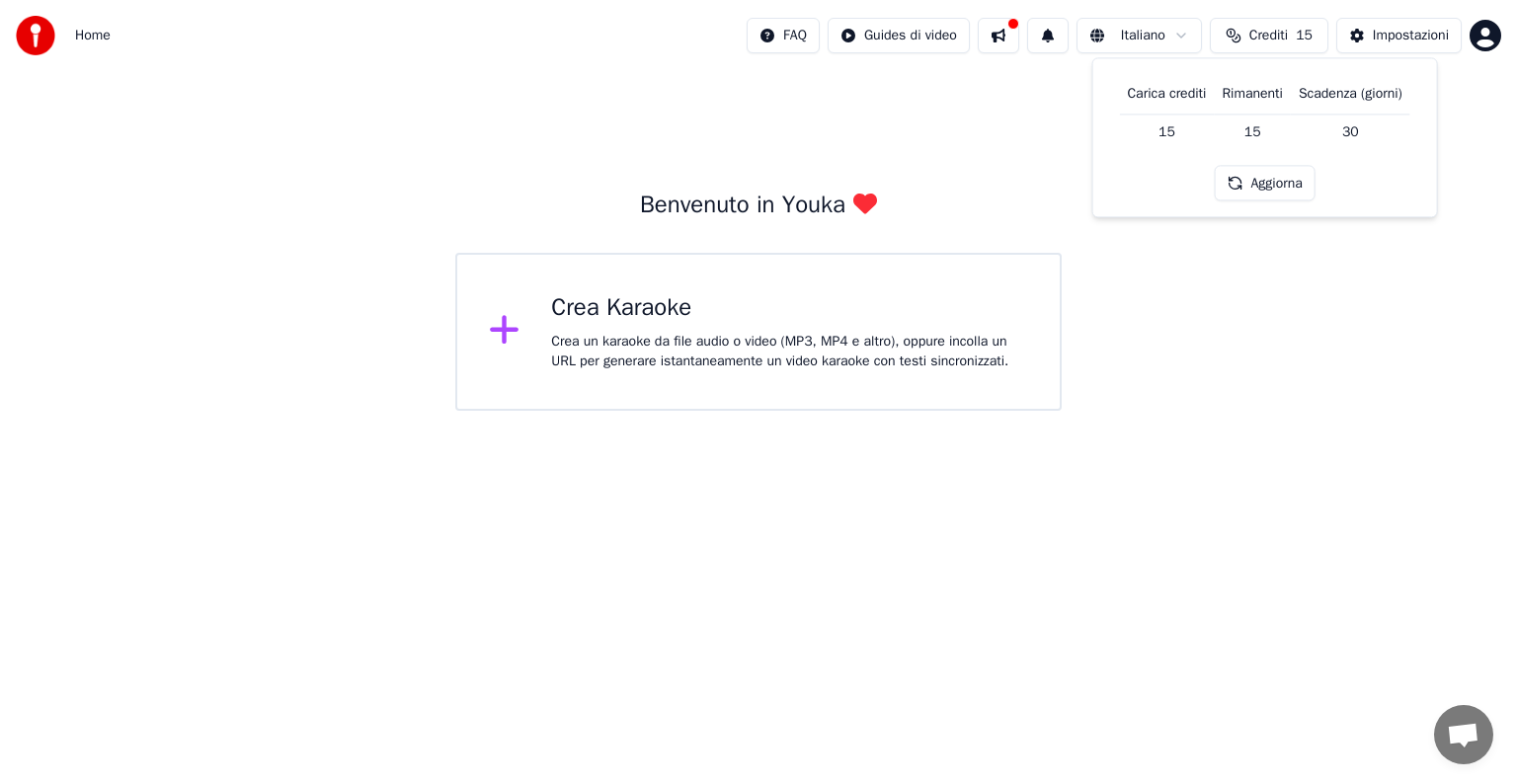 click on "Aggiorna" at bounding box center (1264, 184) 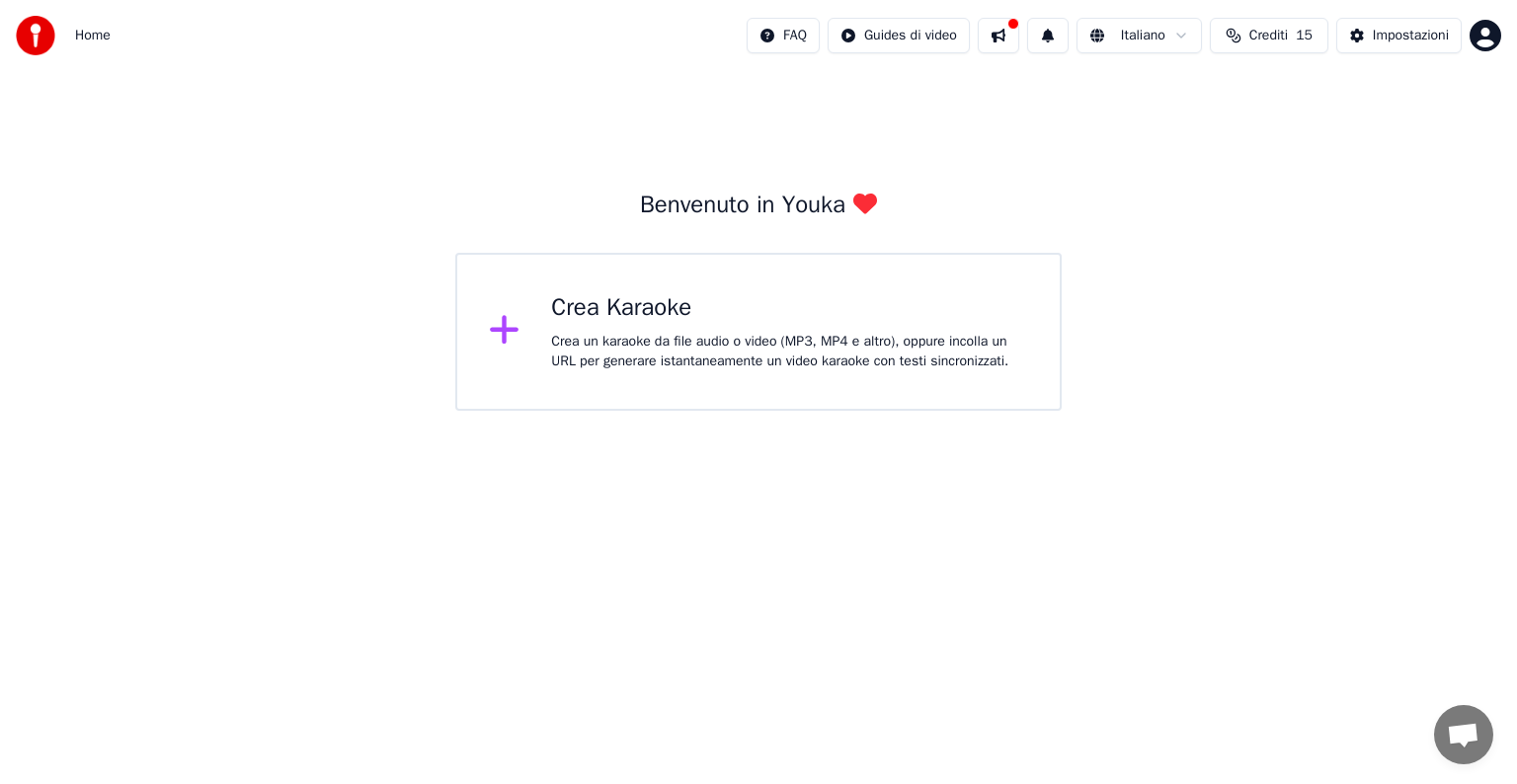 click on "Home FAQ Guides di video Italiano Crediti 15 Impostazioni Benvenuto in Youka Crea Karaoke Crea un karaoke da file audio o video (MP3, MP4 e altro), oppure incolla un URL per generare istantaneamente un video karaoke con testi sincronizzati." at bounding box center [758, 205] 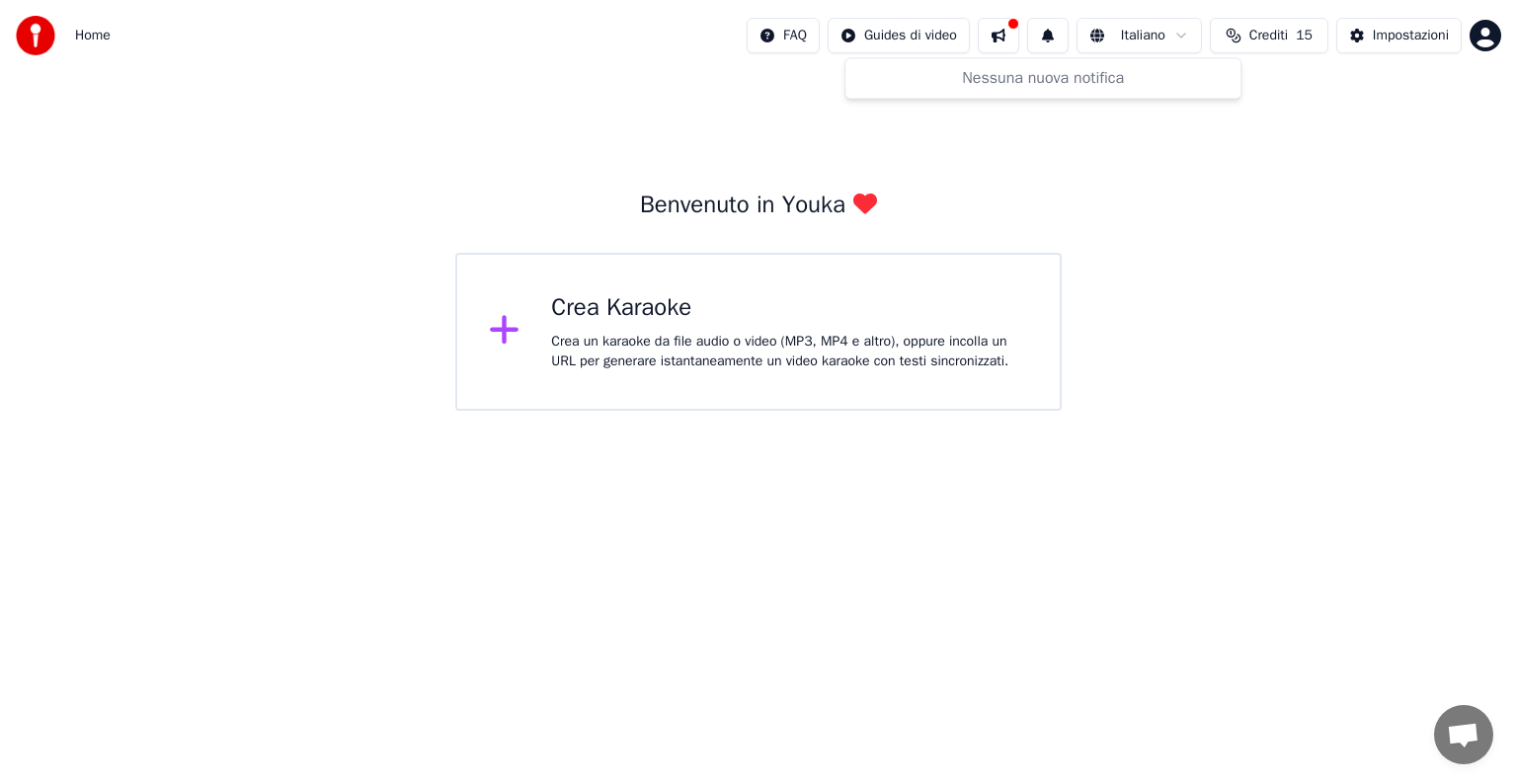 click at bounding box center [1048, 36] 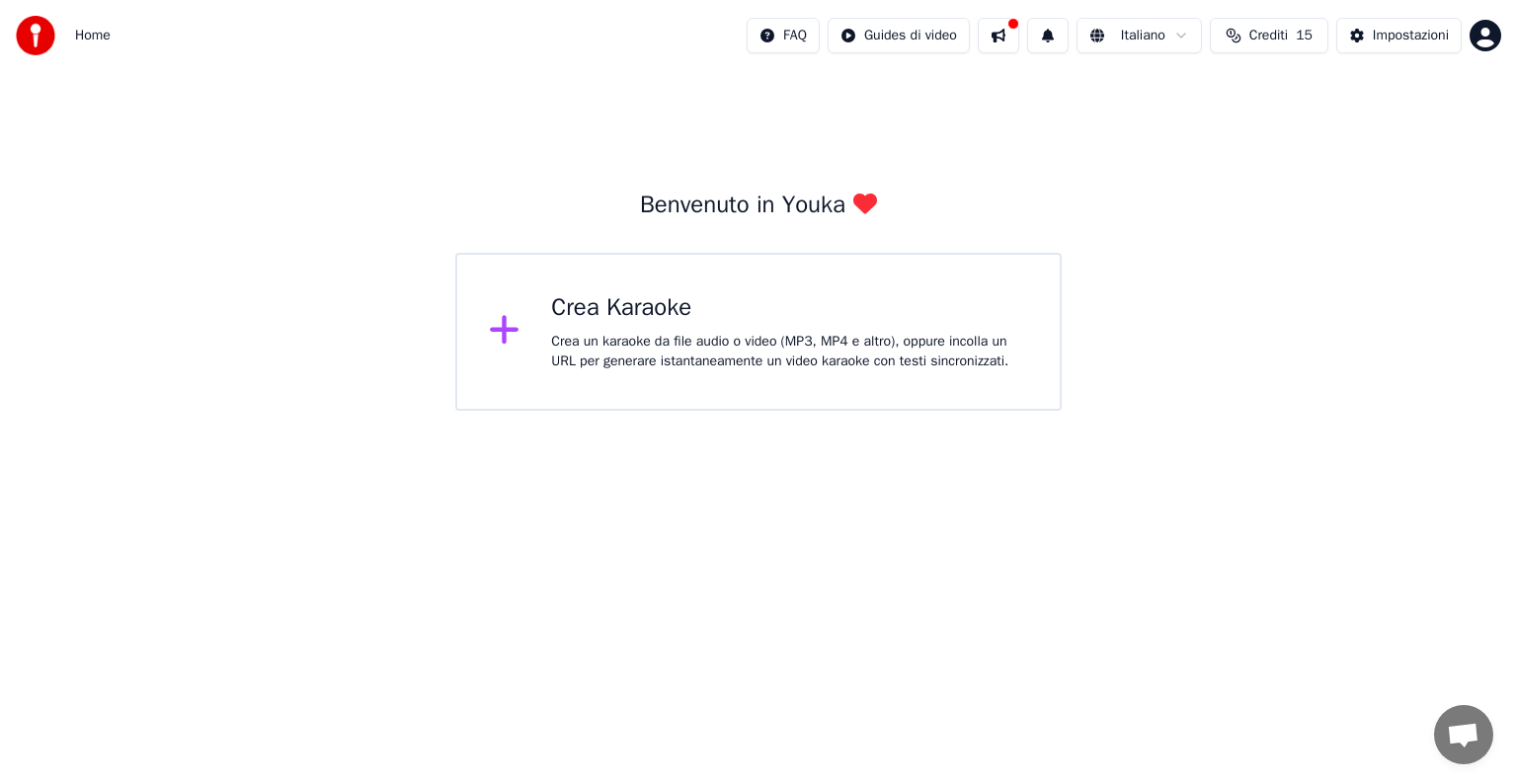 click at bounding box center [1048, 36] 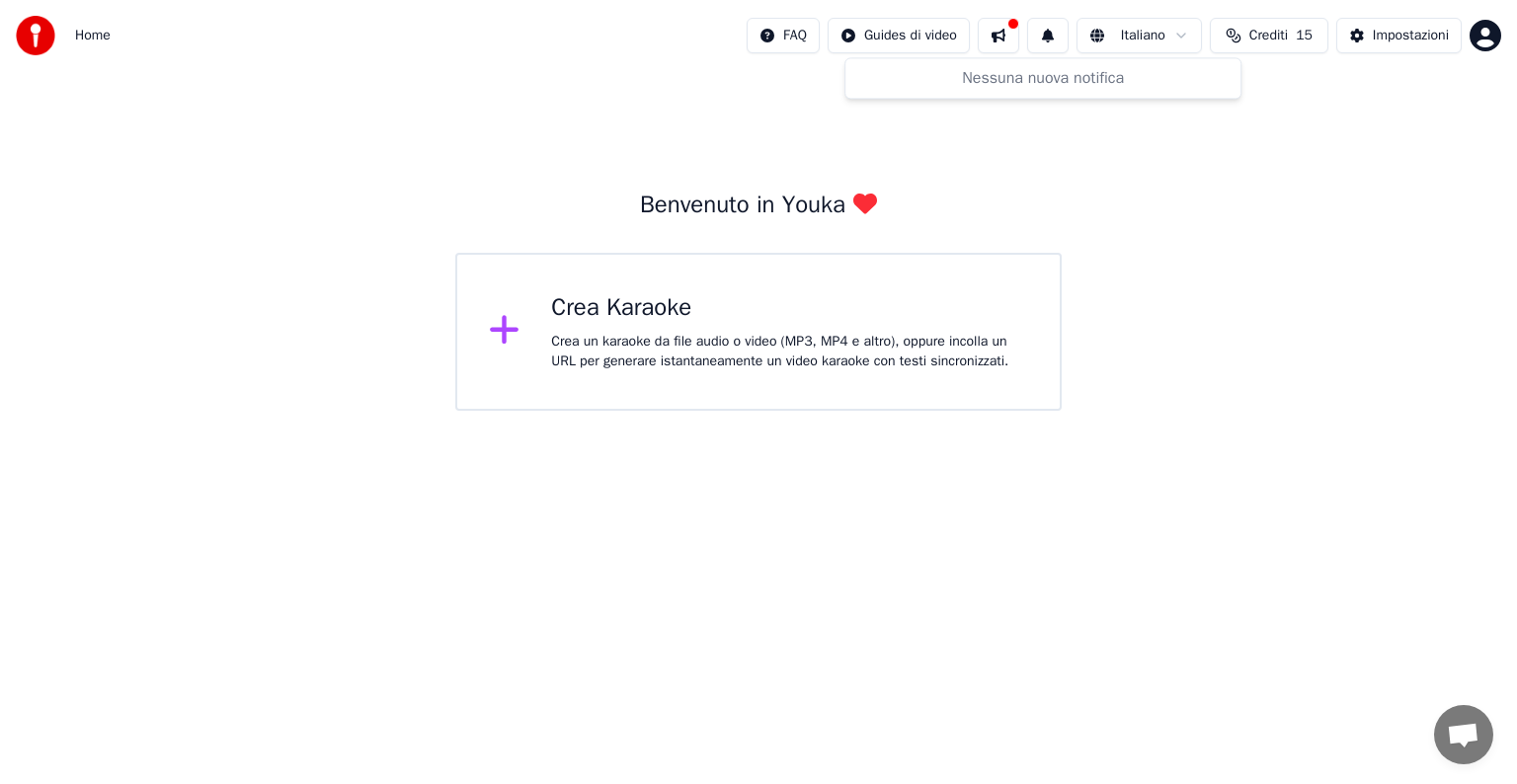 click at bounding box center (1048, 36) 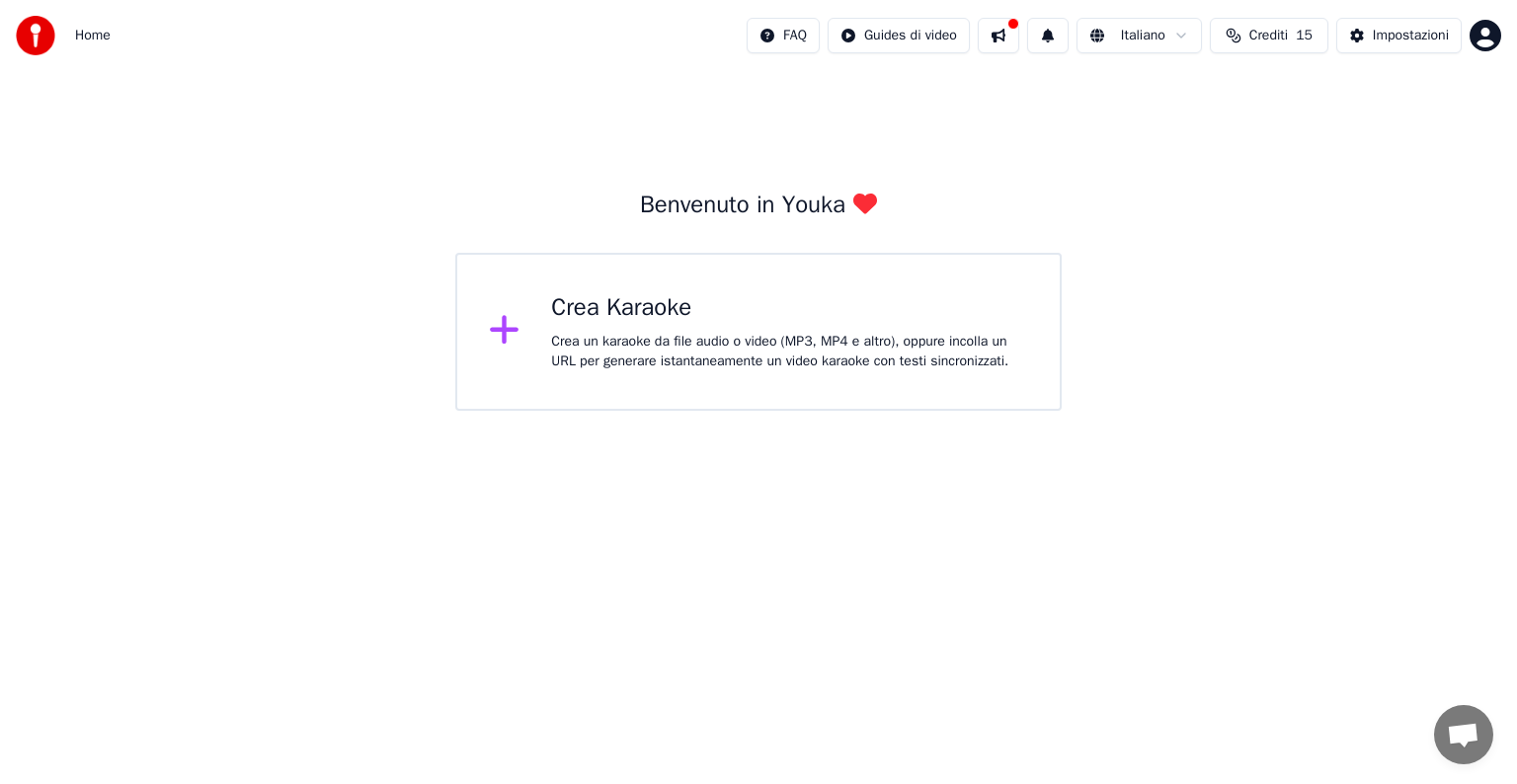 click at bounding box center [998, 36] 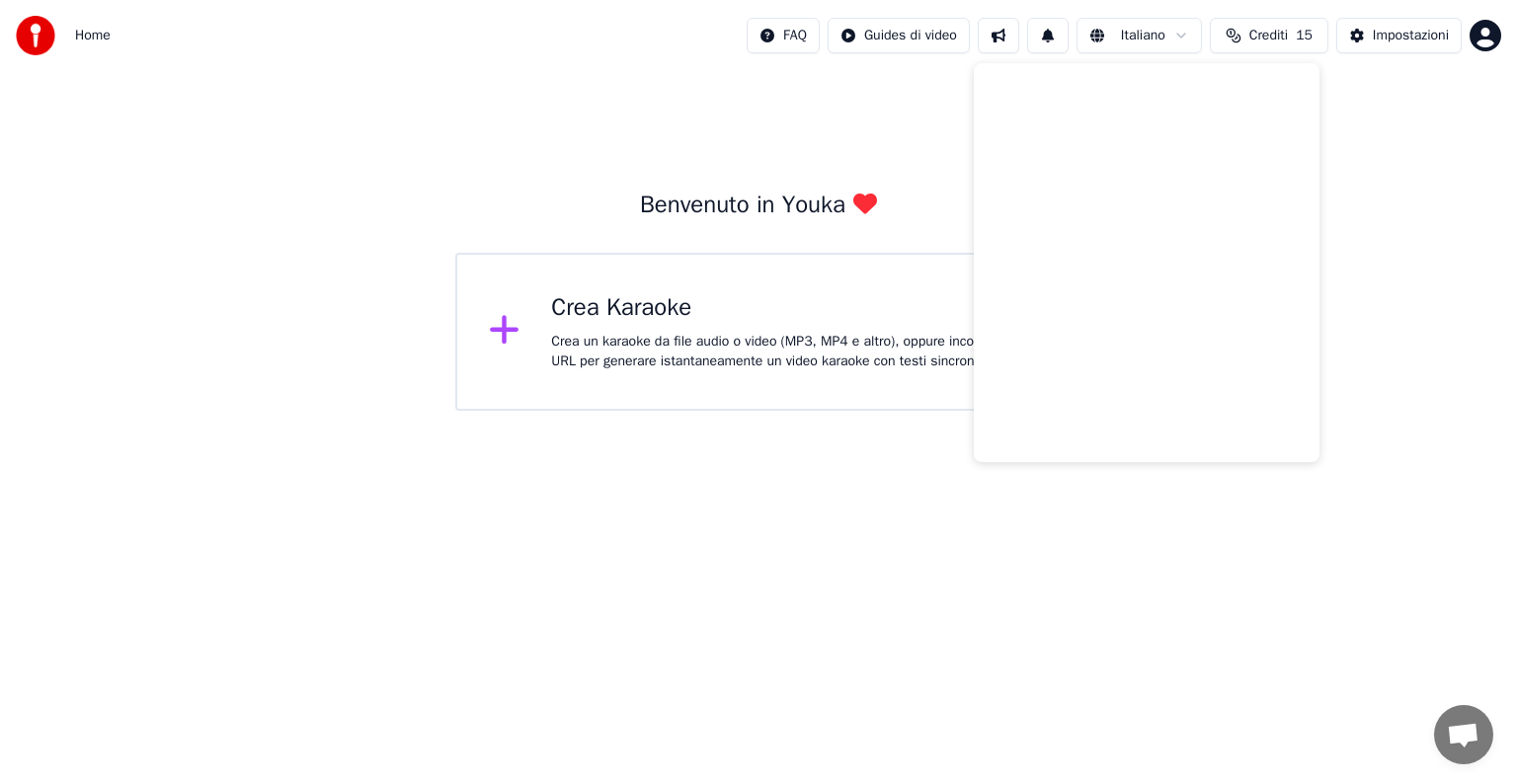 click at bounding box center (998, 36) 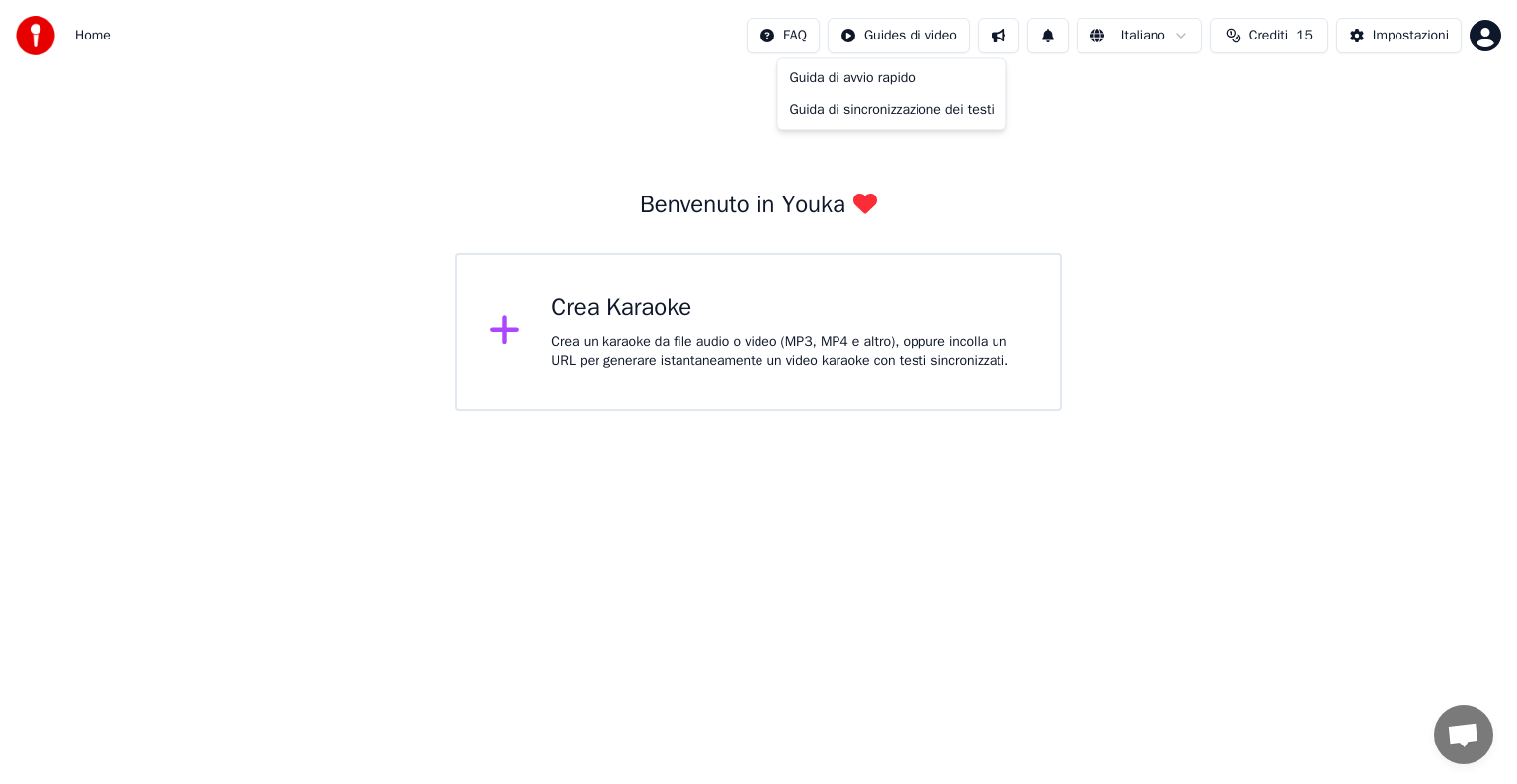 click on "Home FAQ Guides di video Italiano Crediti 15 Impostazioni Benvenuto in Youka Crea Karaoke Crea un karaoke da file audio o video (MP3, MP4 e altro), oppure incolla un URL per generare istantaneamente un video karaoke con testi sincronizzati. Guida di avvio rapido Guida di sincronizzazione dei testi" at bounding box center (758, 205) 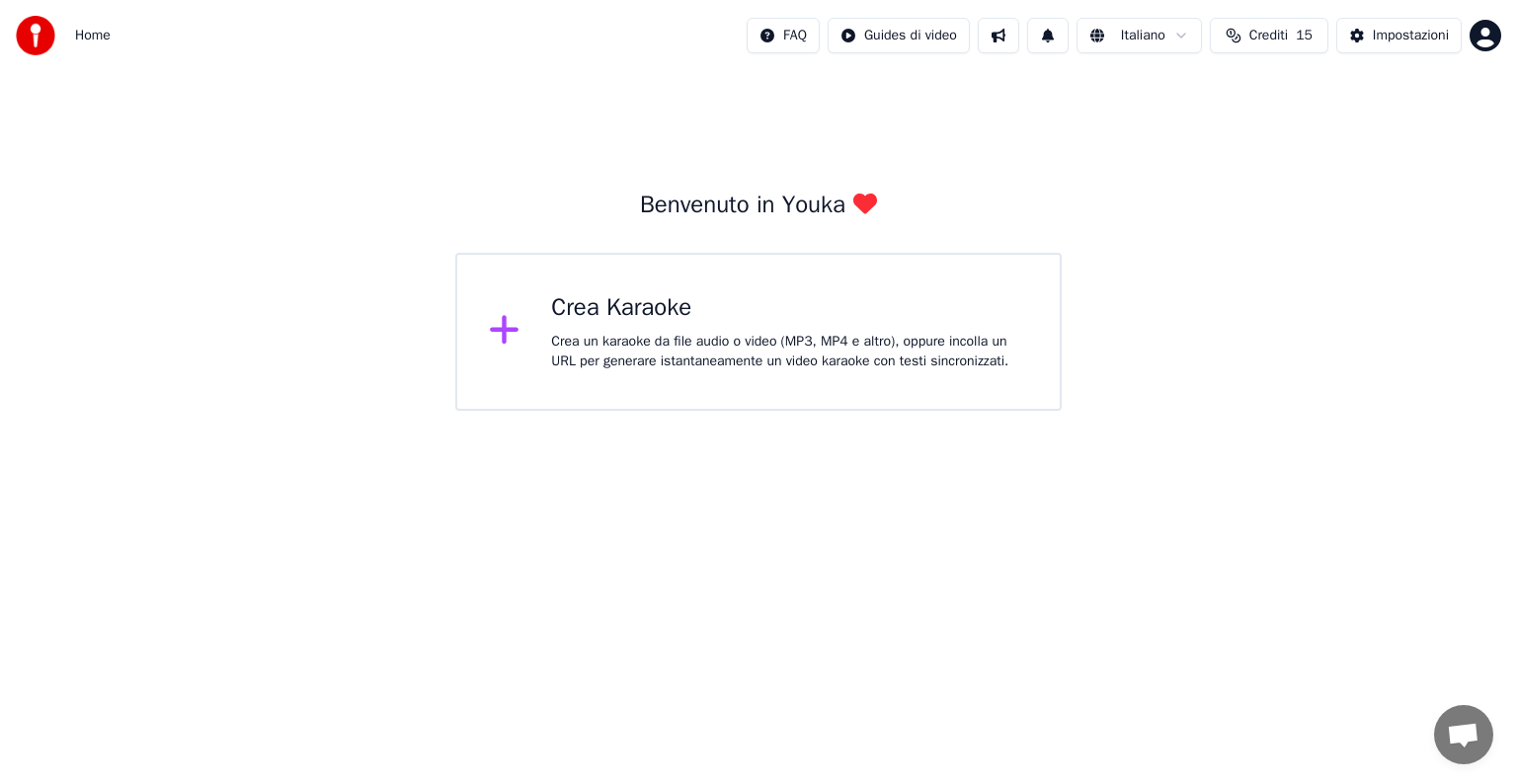 click on "Home FAQ Guides di video Italiano Crediti 15 Impostazioni Benvenuto in Youka Crea Karaoke Crea un karaoke da file audio o video (MP3, MP4 e altro), oppure incolla un URL per generare istantaneamente un video karaoke con testi sincronizzati." at bounding box center (758, 205) 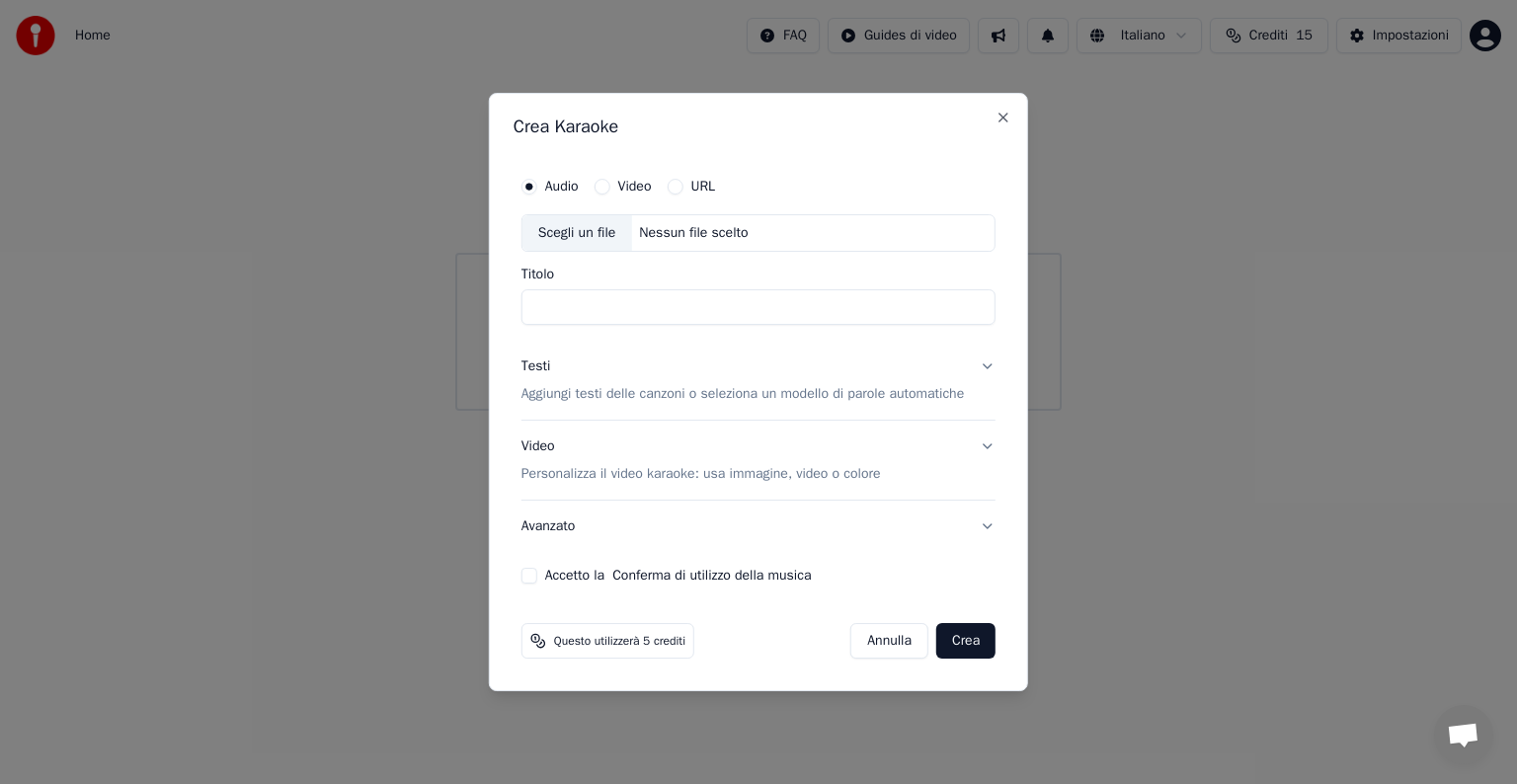 click on "Crea Karaoke Audio Video URL Scegli un file Nessun file scelto Titolo Testi Aggiungi testi delle canzoni o seleziona un modello di parole automatiche Video Personalizza il video karaoke: usa immagine, video o colore Avanzato Accetto la   Conferma di utilizzo della musica Questo utilizzerà 5 crediti Annulla Crea Close" at bounding box center [758, 392] 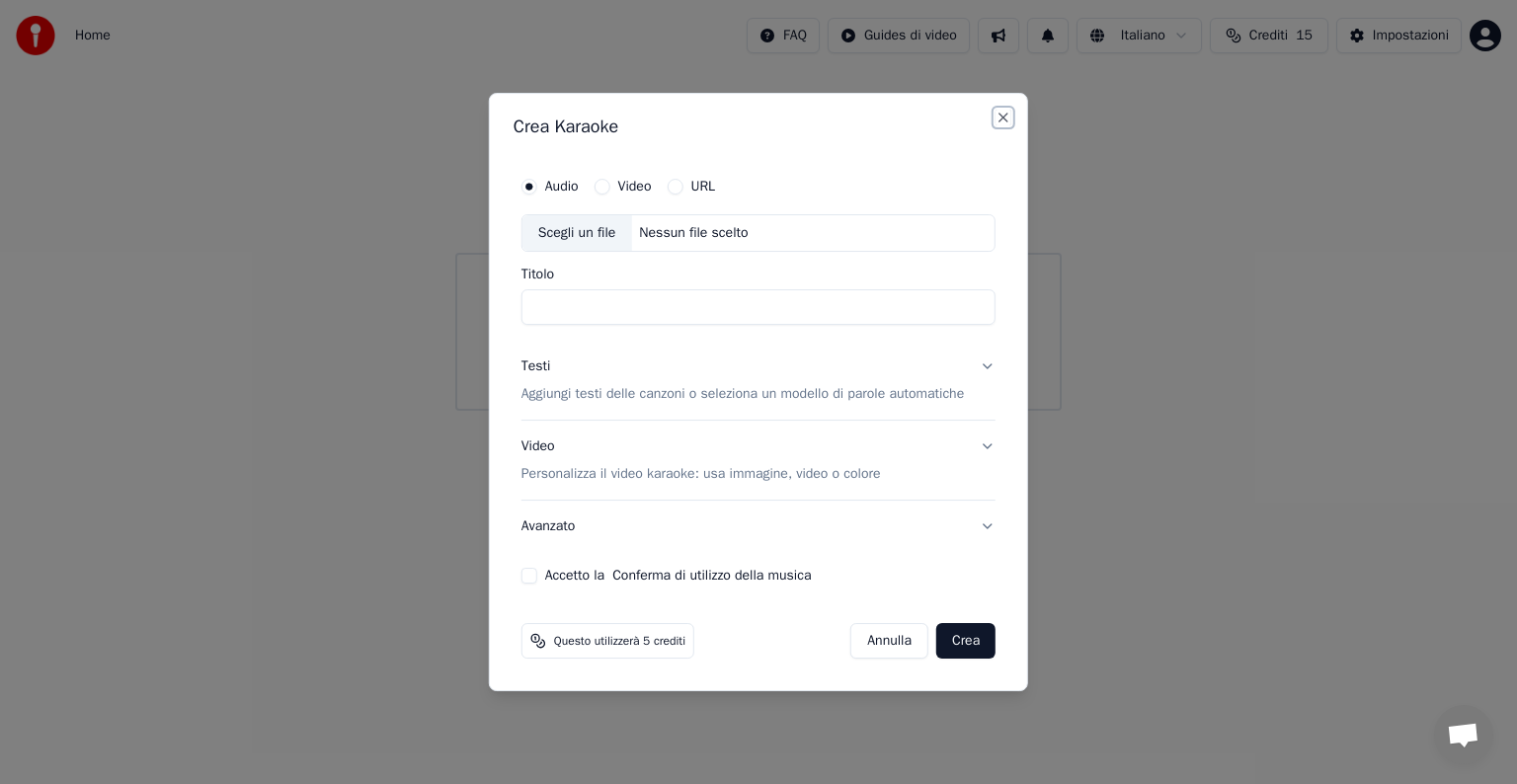 click on "Close" at bounding box center [1003, 118] 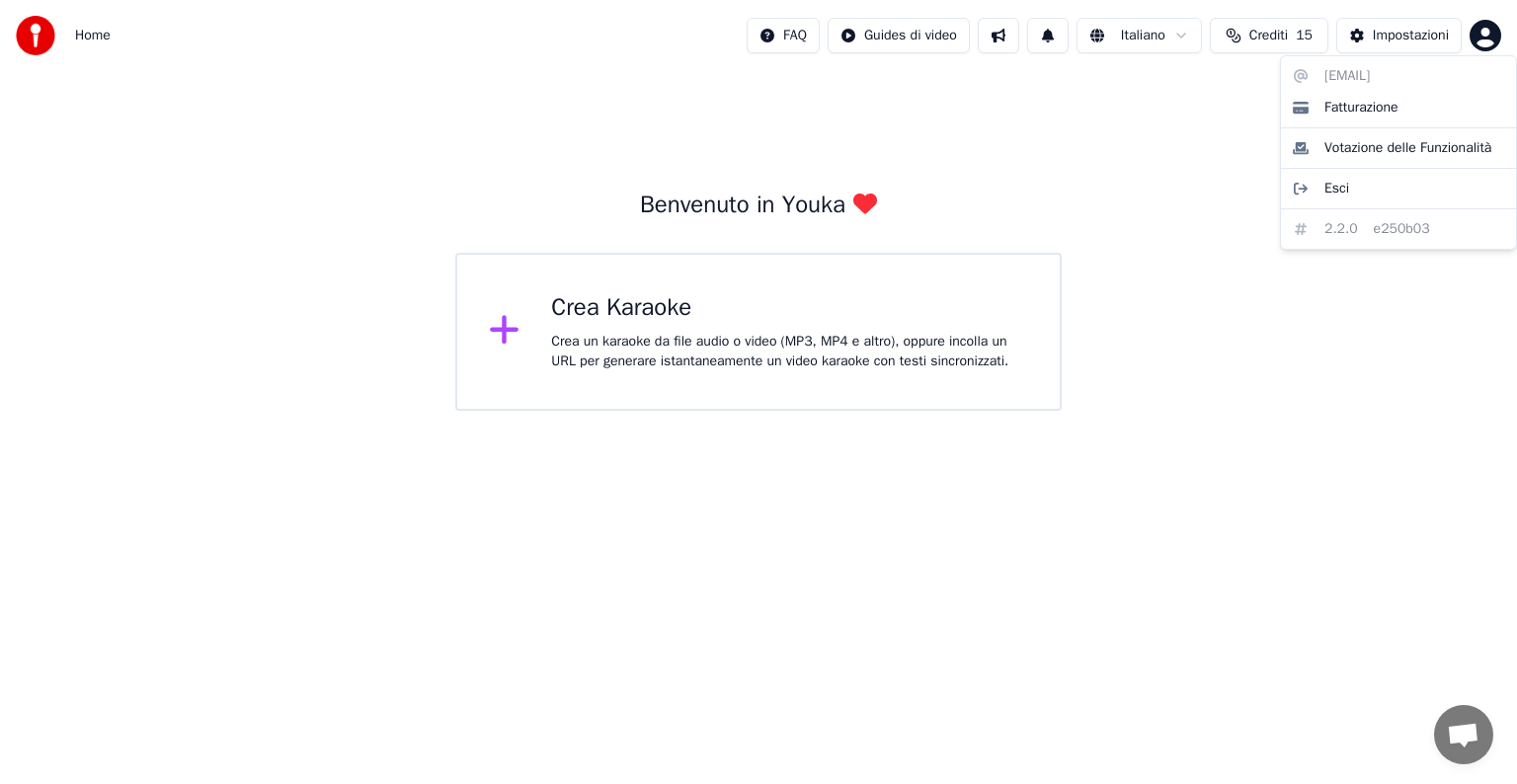 click on "Home FAQ Guides di video Italiano Crediti 15 Impostazioni Benvenuto in Youka Crea Karaoke Crea un karaoke da file audio o video (MP3, MP4 e altro), oppure incolla un URL per generare istantaneamente un video karaoke con testi sincronizzati. giancarlo.denapoli@libero.it Fatturazione Votazione delle Funzionalità Esci 2.2.0 e250b03" at bounding box center [758, 205] 